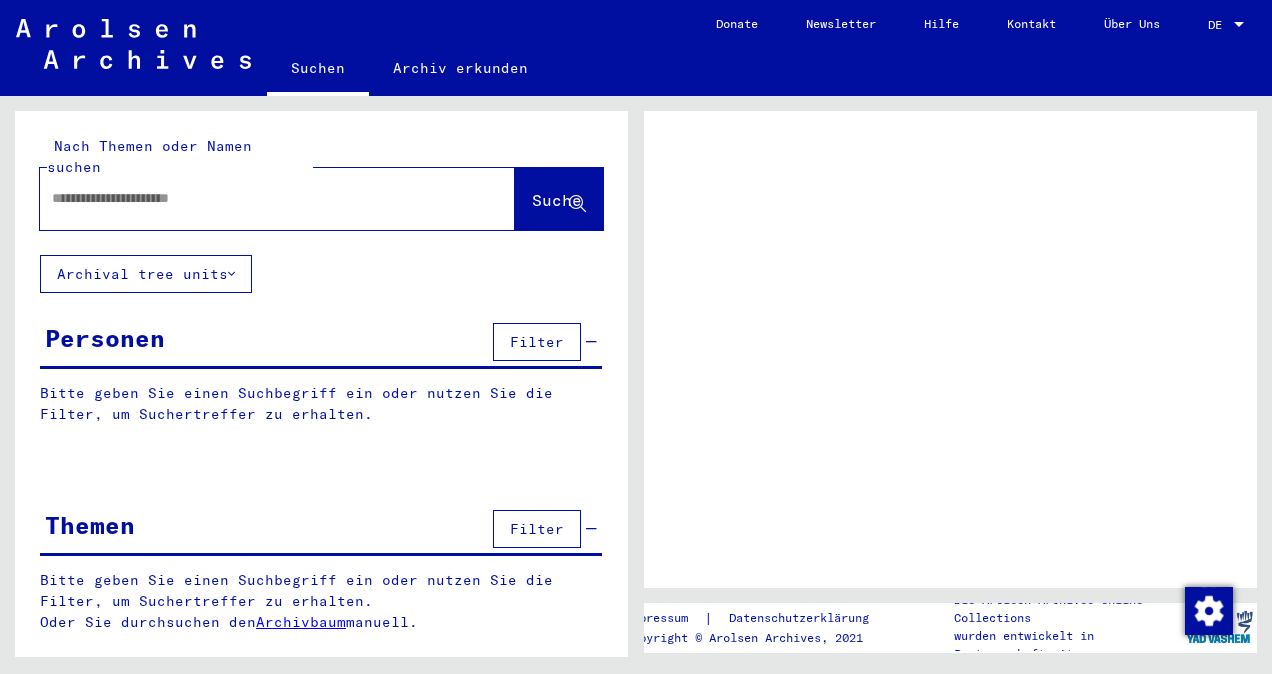scroll, scrollTop: 0, scrollLeft: 0, axis: both 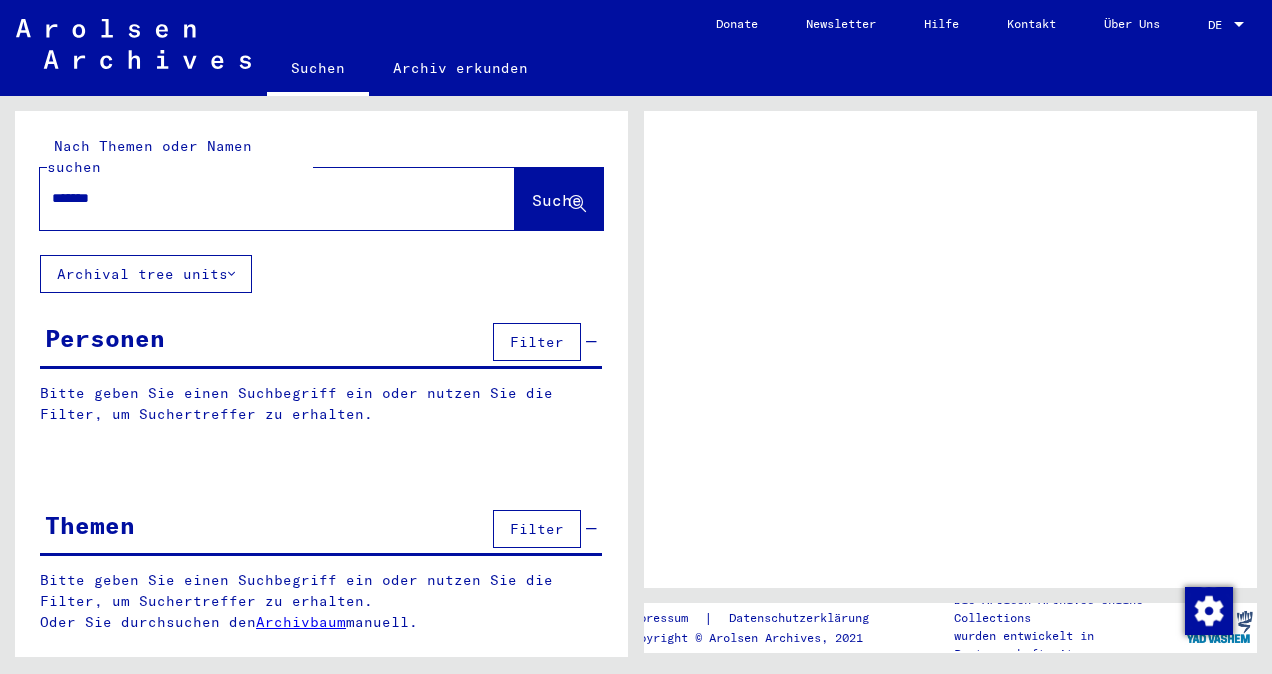 type on "********" 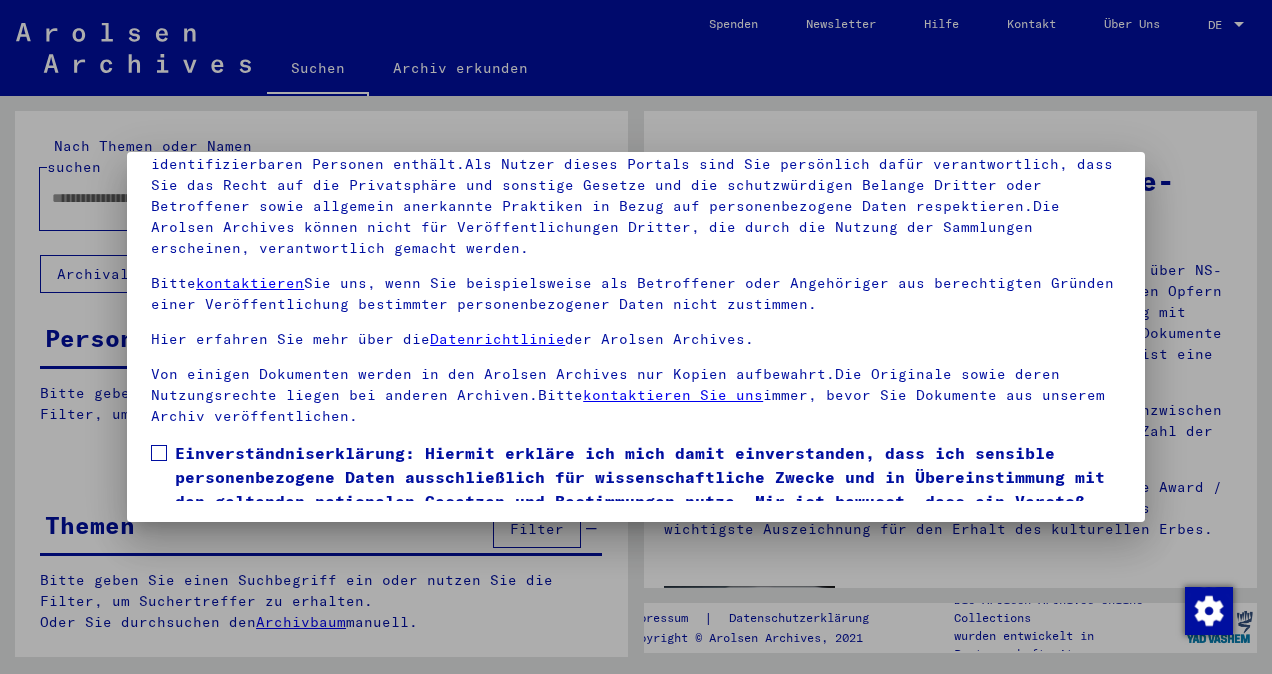 scroll, scrollTop: 167, scrollLeft: 0, axis: vertical 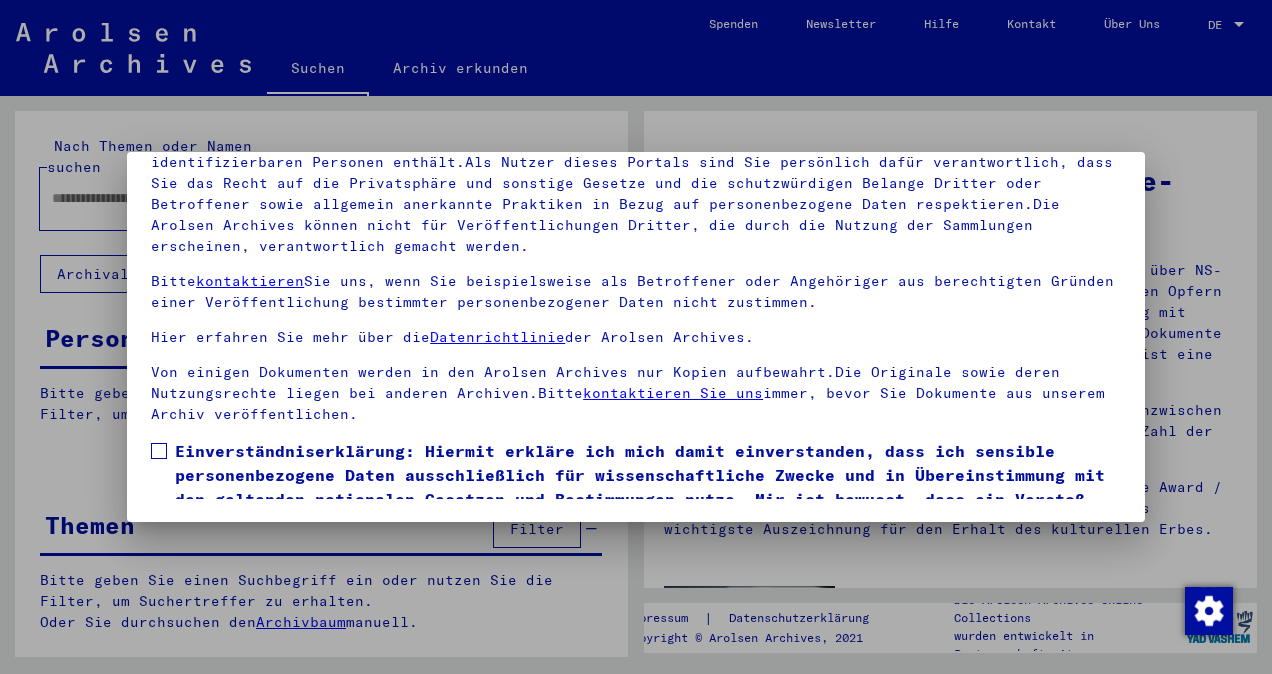 click at bounding box center (159, 451) 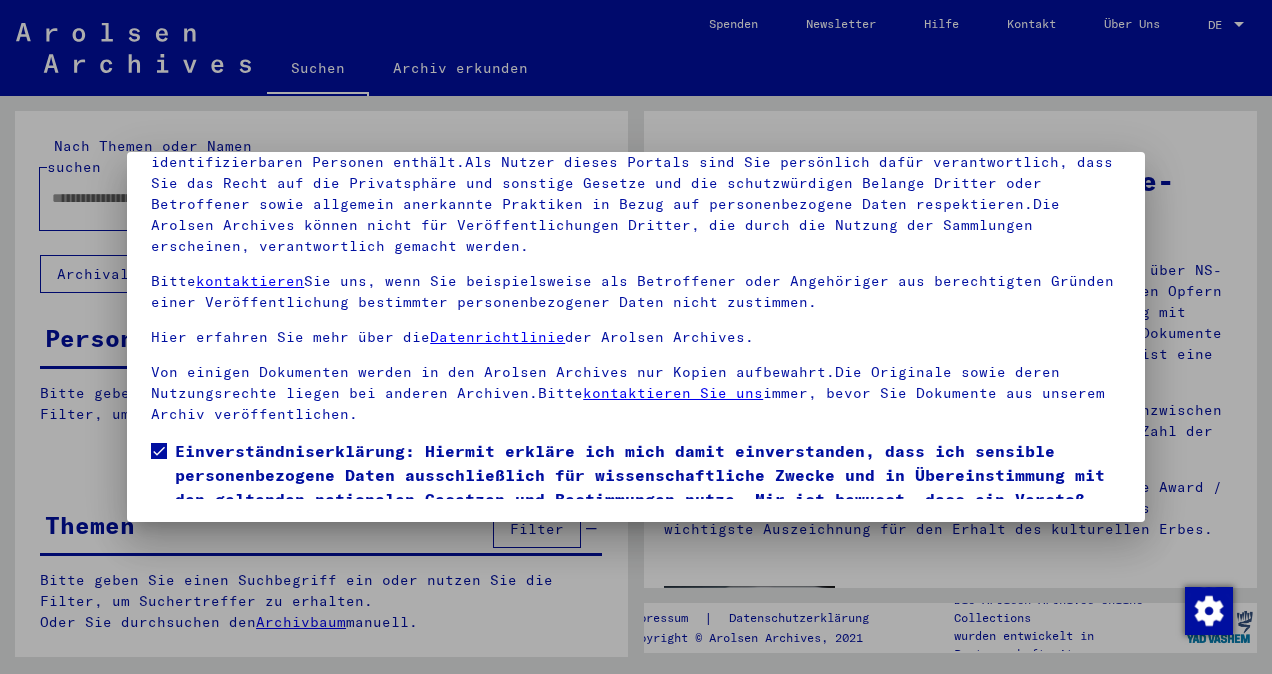 scroll, scrollTop: 106, scrollLeft: 0, axis: vertical 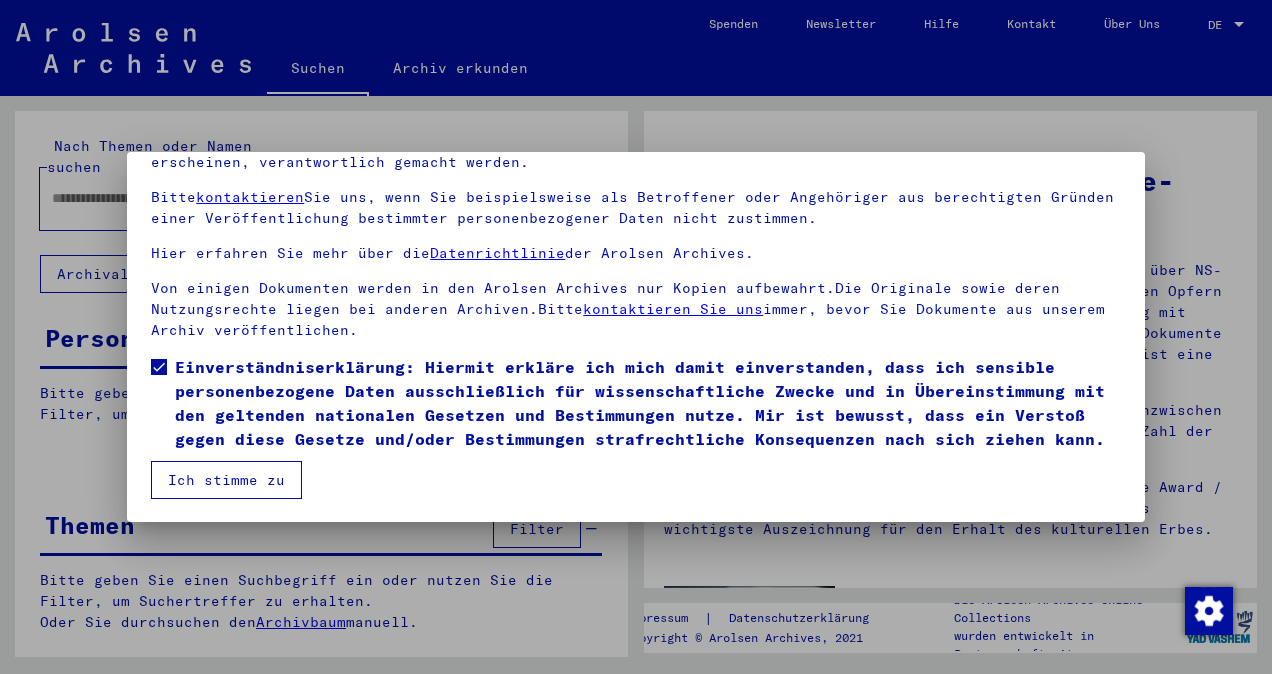 click on "Ich stimme zu" at bounding box center (226, 480) 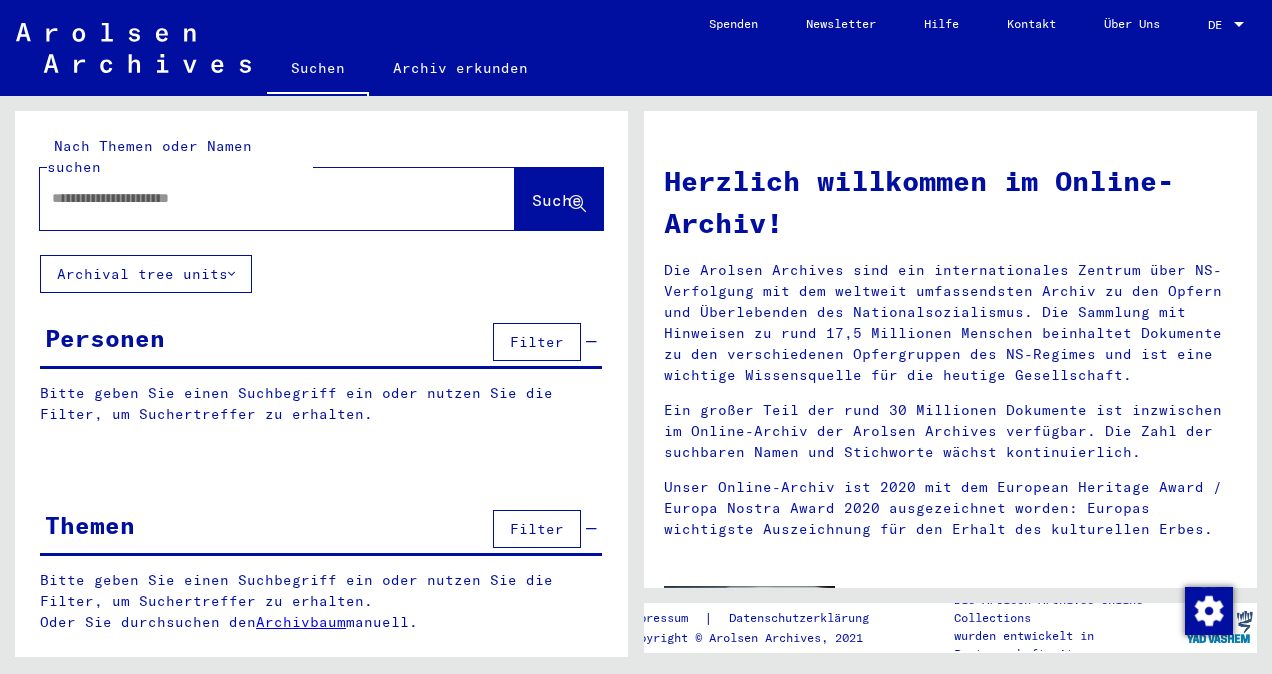 click at bounding box center (253, 198) 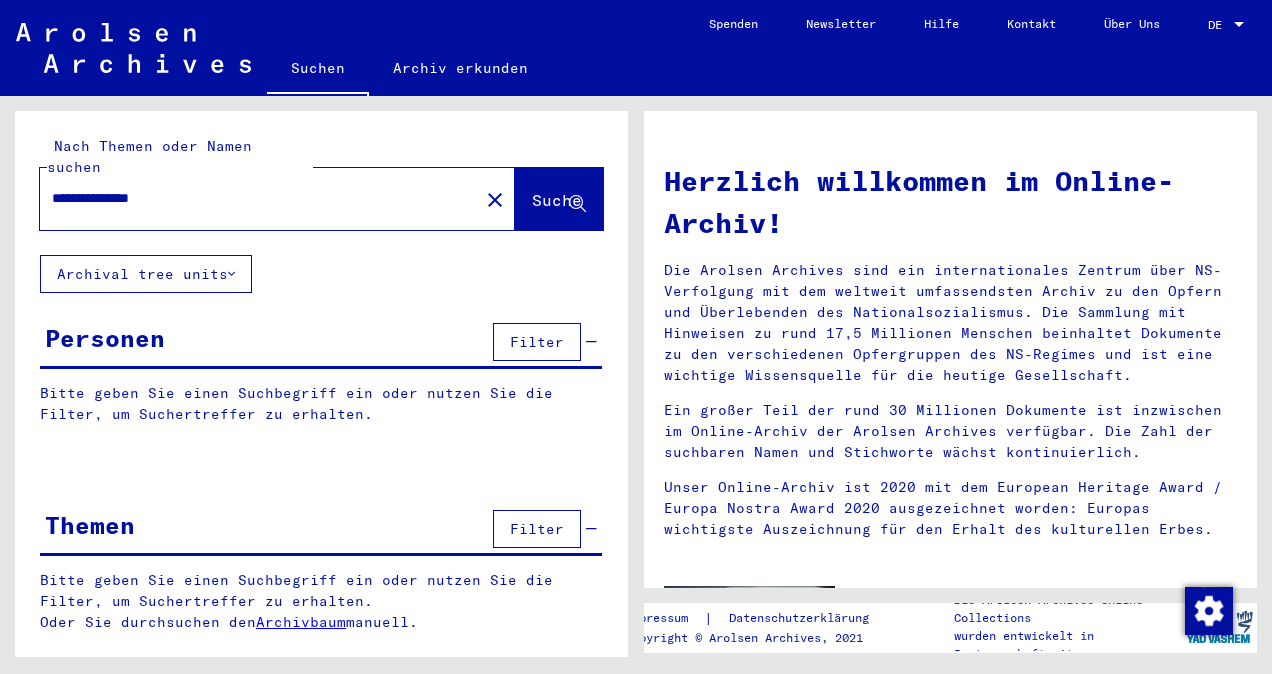 type on "**********" 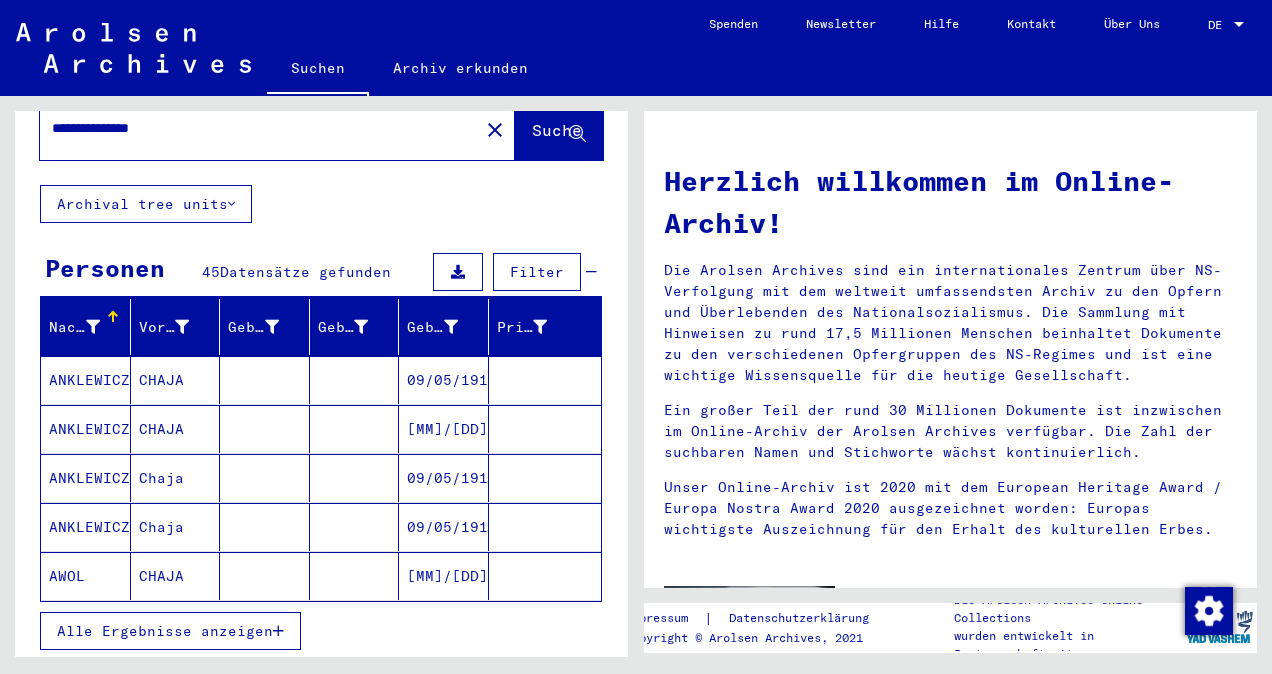 scroll, scrollTop: 100, scrollLeft: 0, axis: vertical 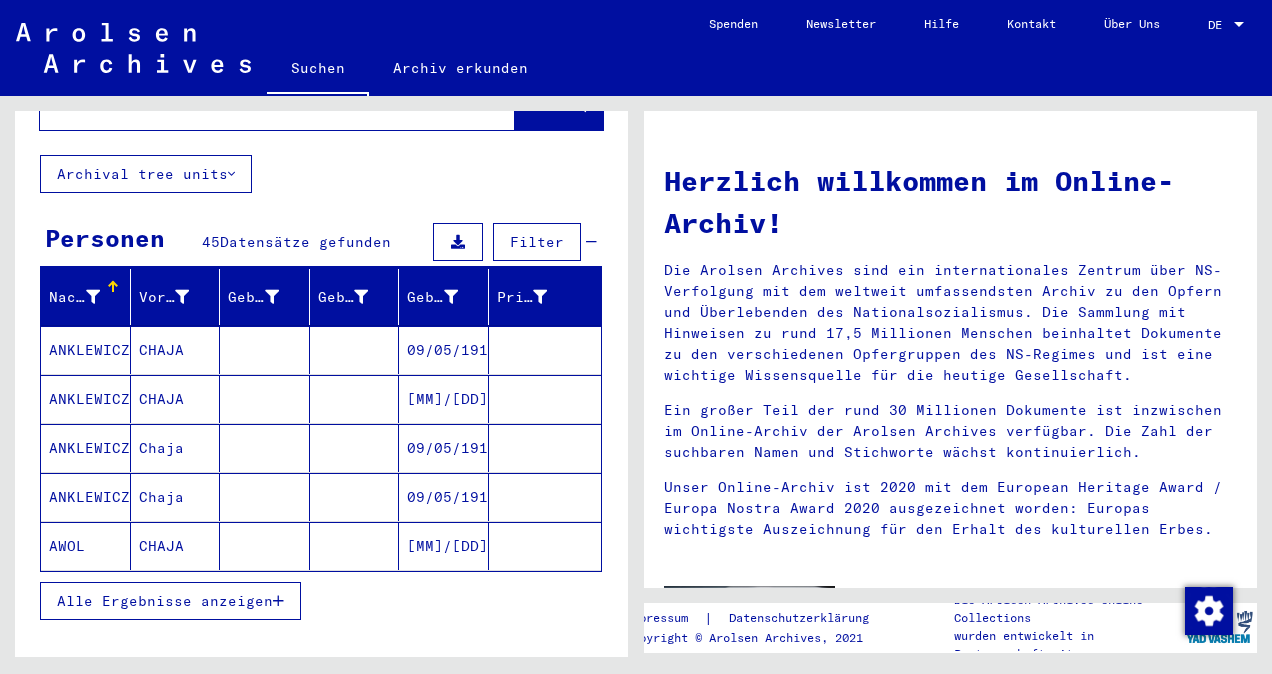 click on "Alle Ergebnisse anzeigen" at bounding box center (165, 601) 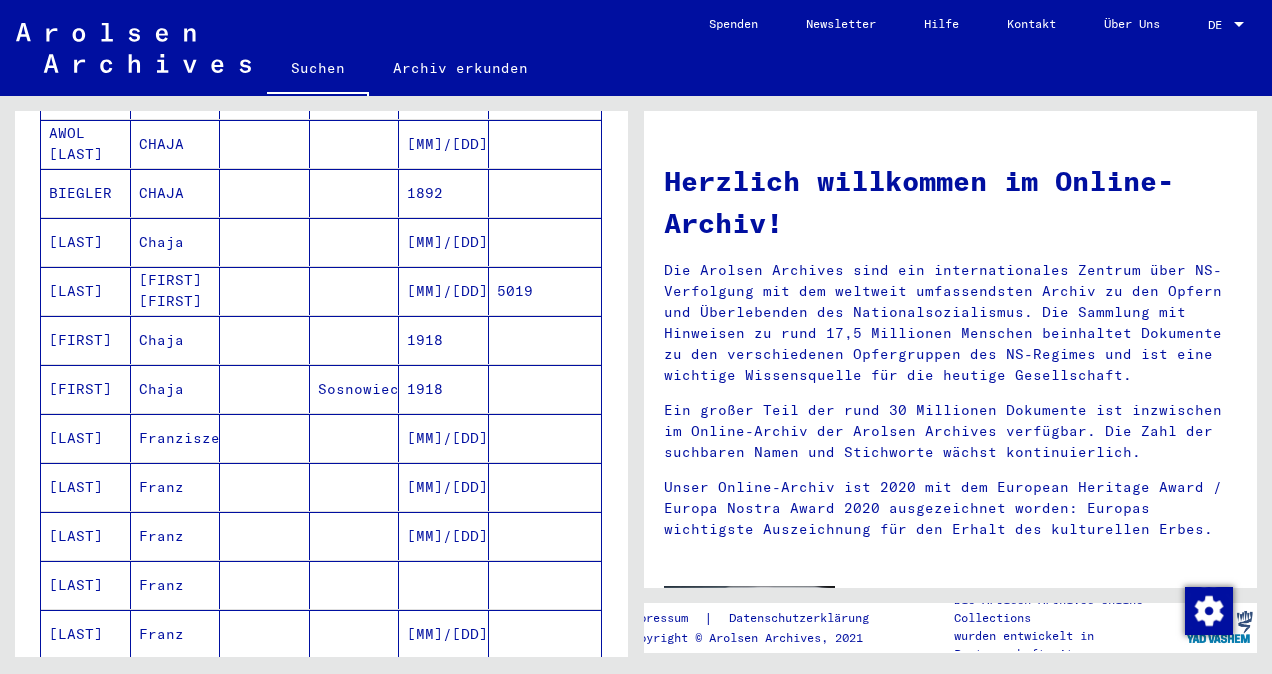 scroll, scrollTop: 700, scrollLeft: 0, axis: vertical 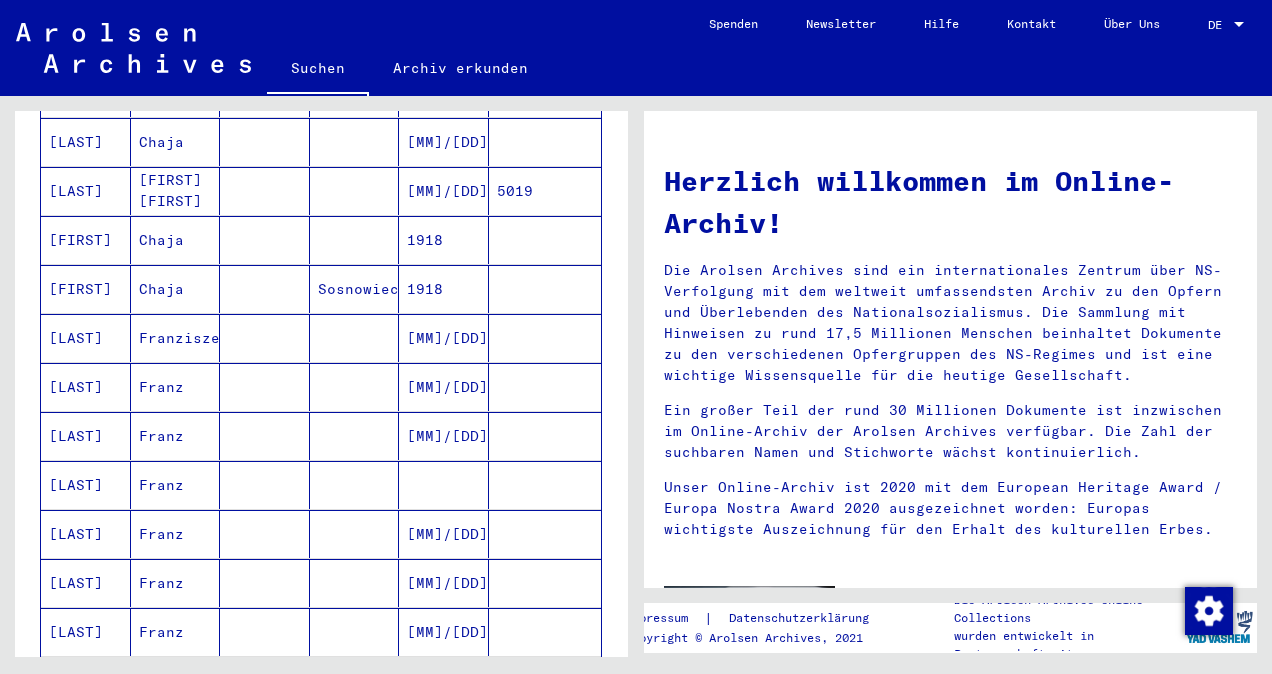 click on "Franz" at bounding box center (176, 534) 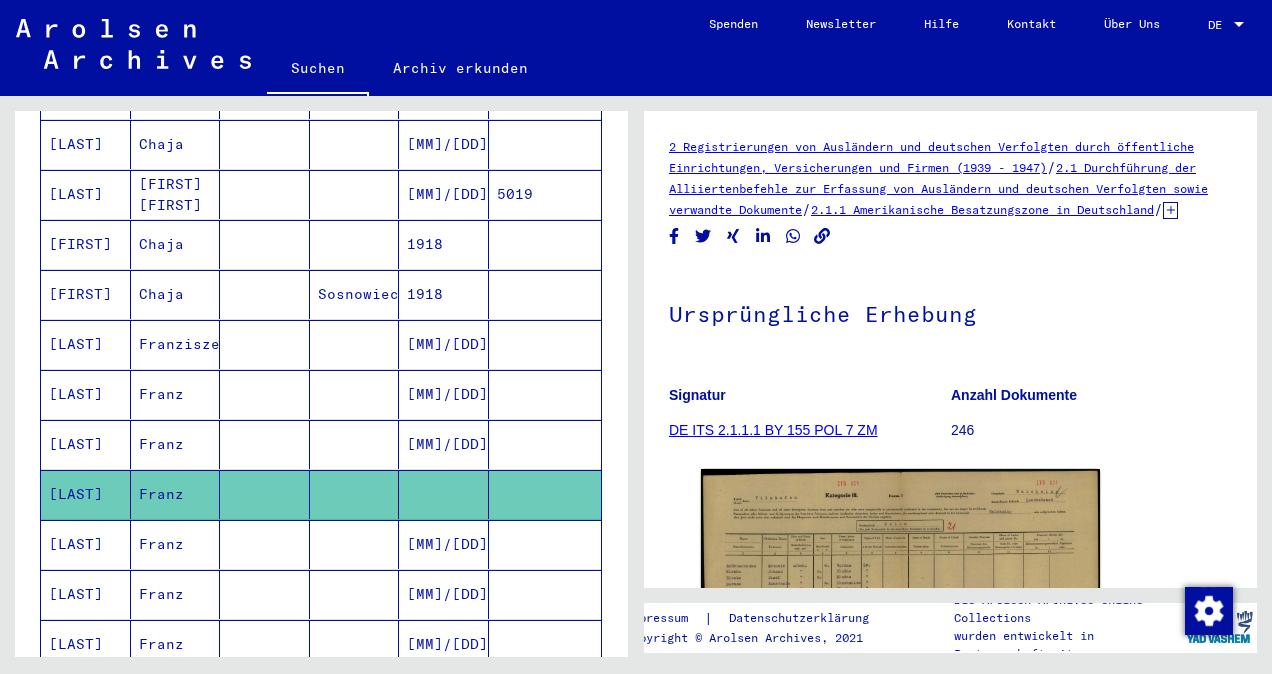 scroll, scrollTop: 0, scrollLeft: 0, axis: both 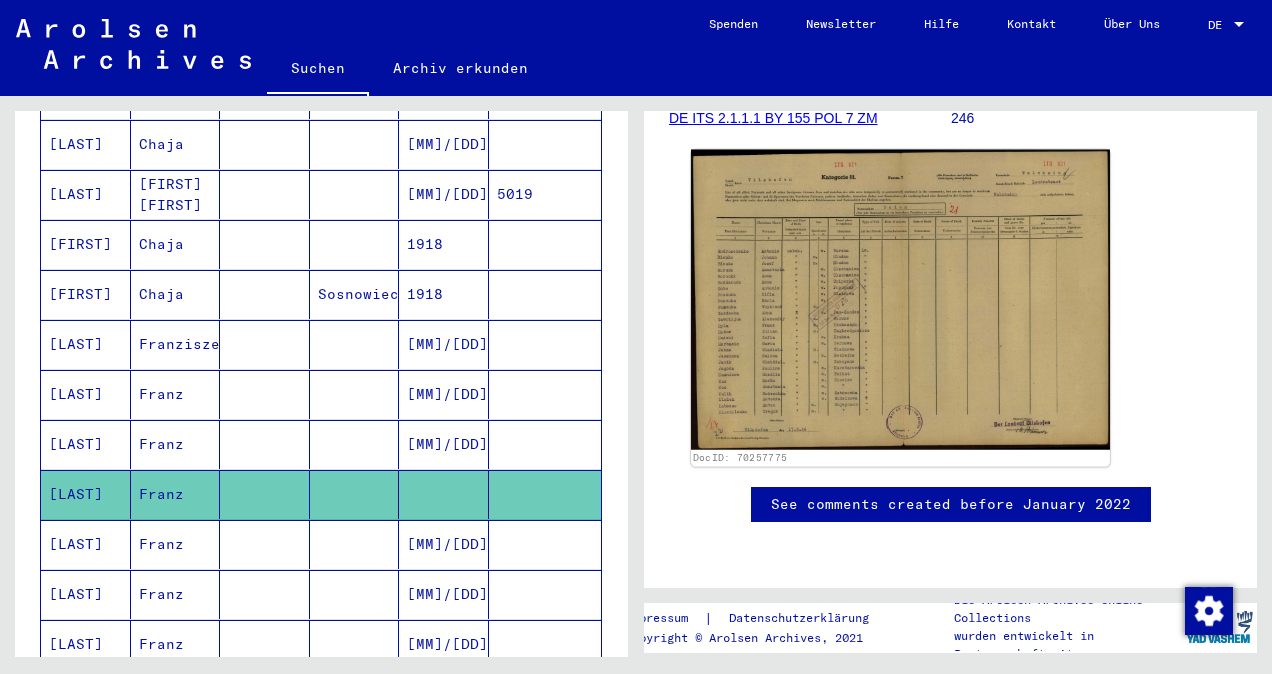 click 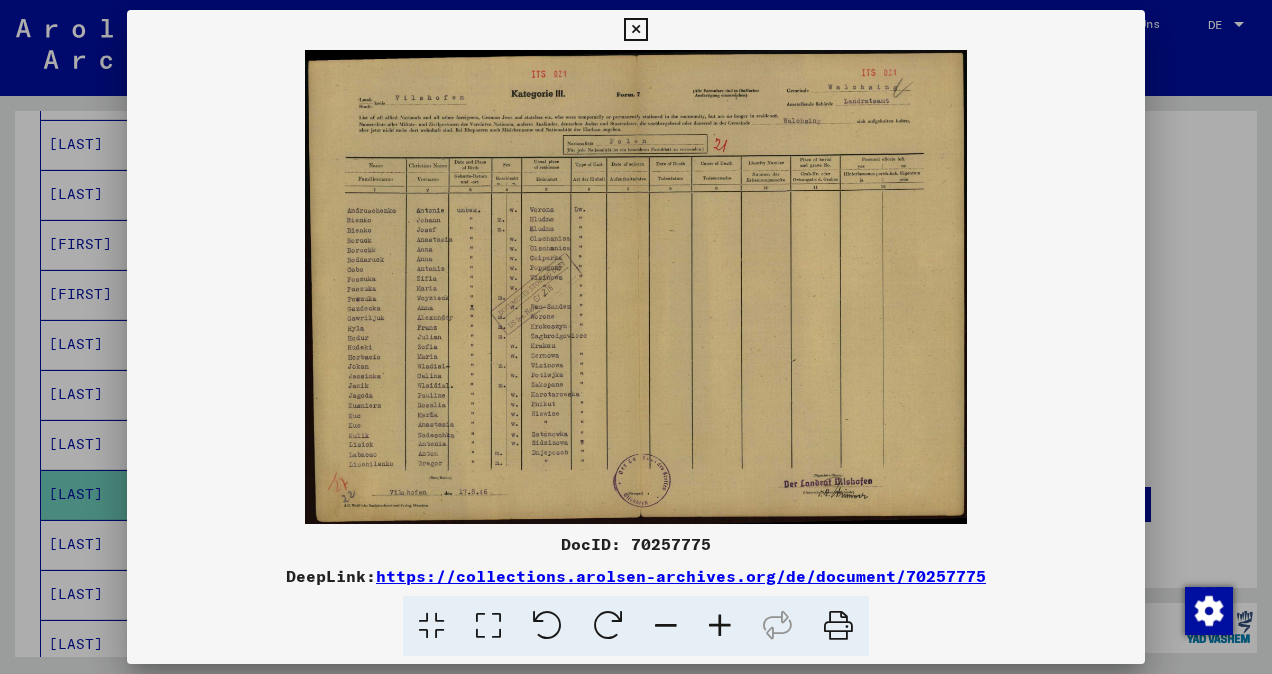 click at bounding box center [720, 626] 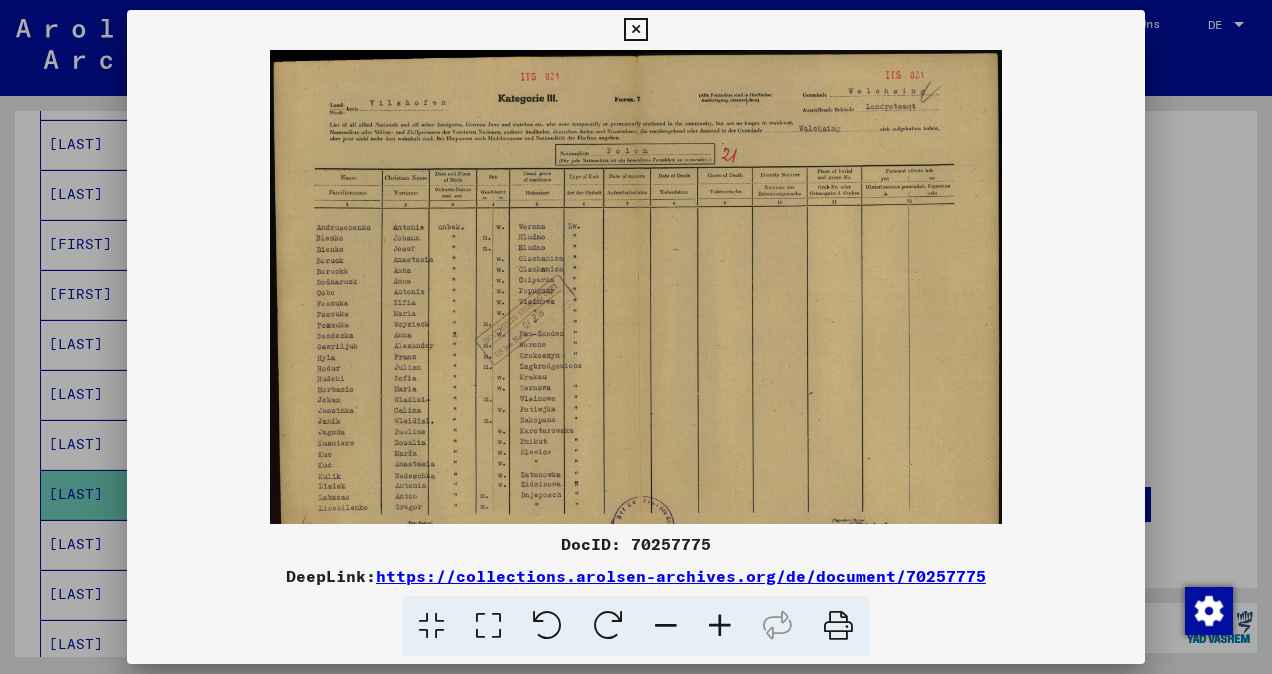 click at bounding box center [720, 626] 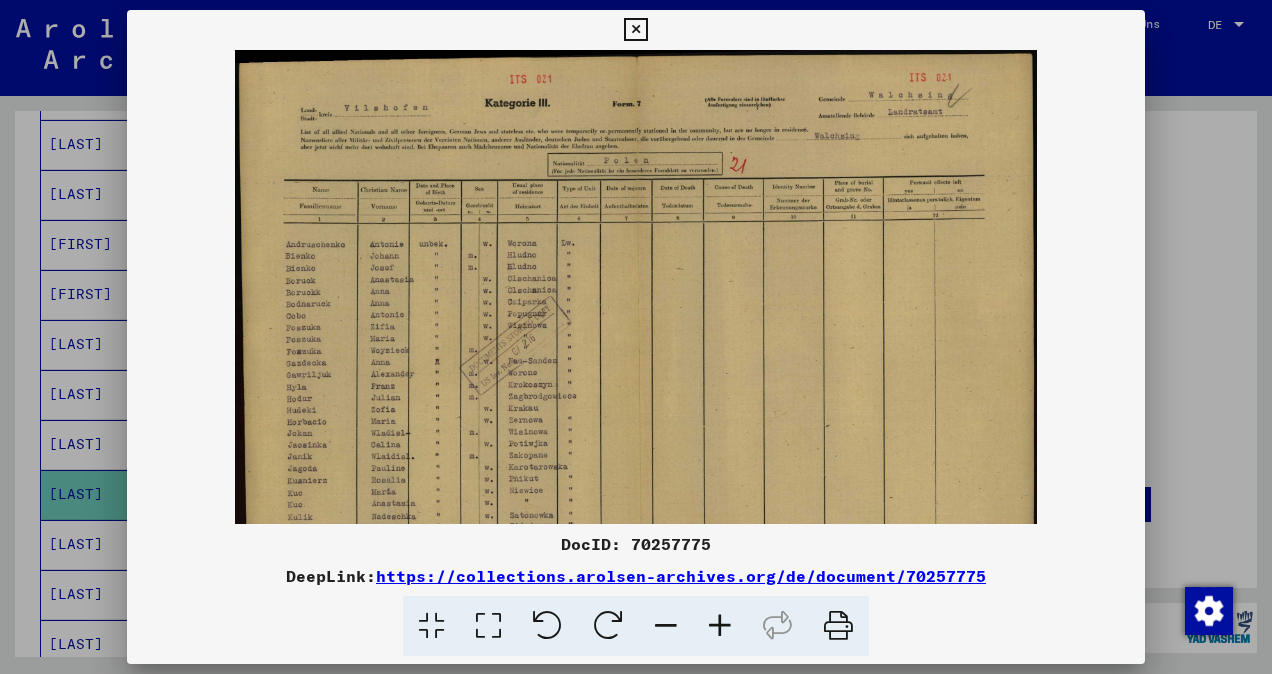 click at bounding box center (720, 626) 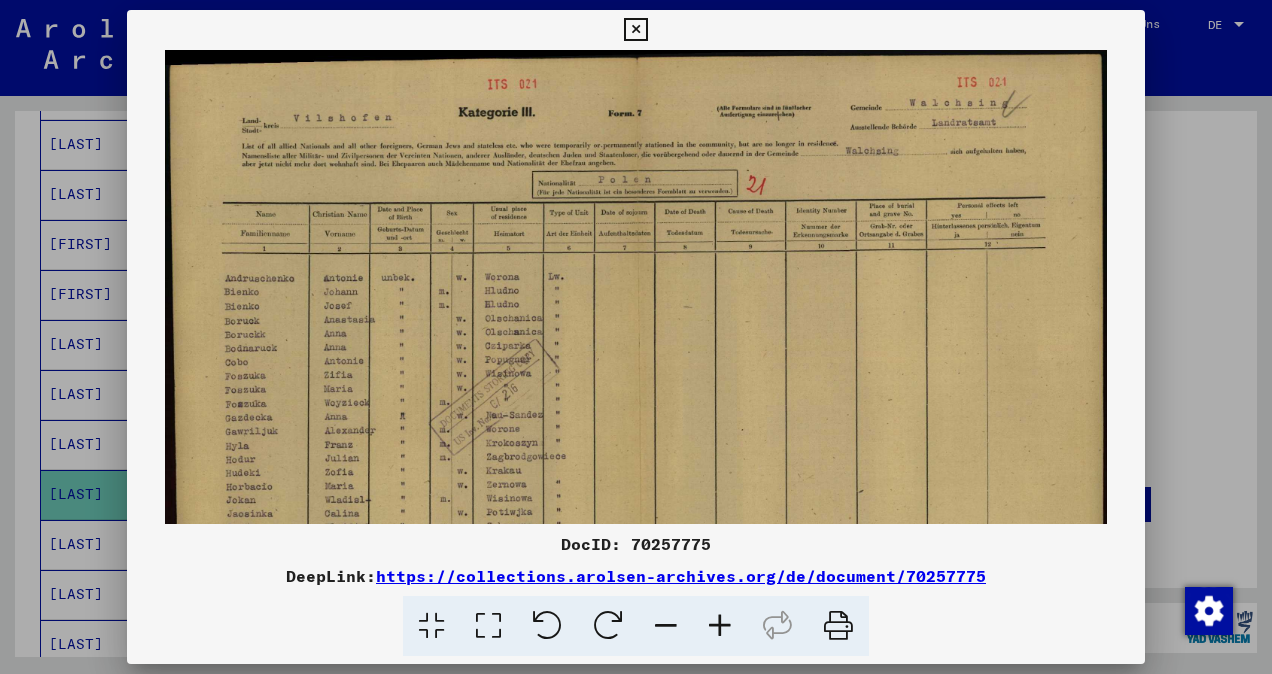 click at bounding box center (720, 626) 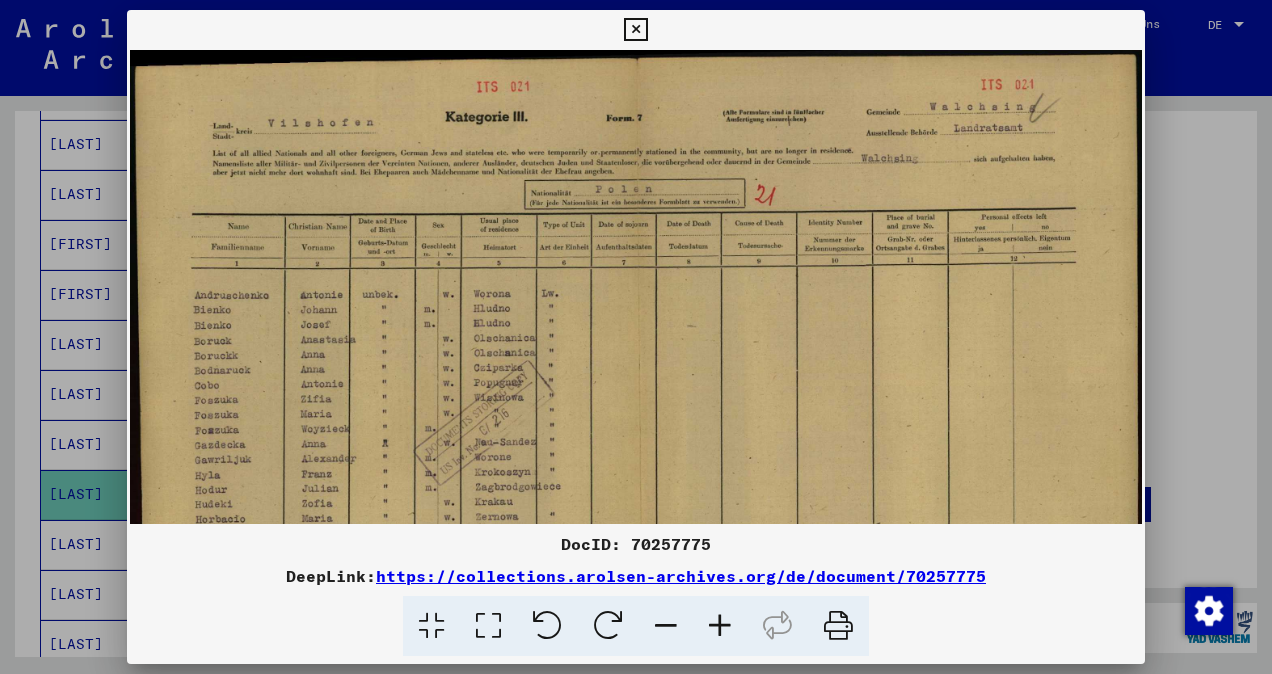 click at bounding box center [720, 626] 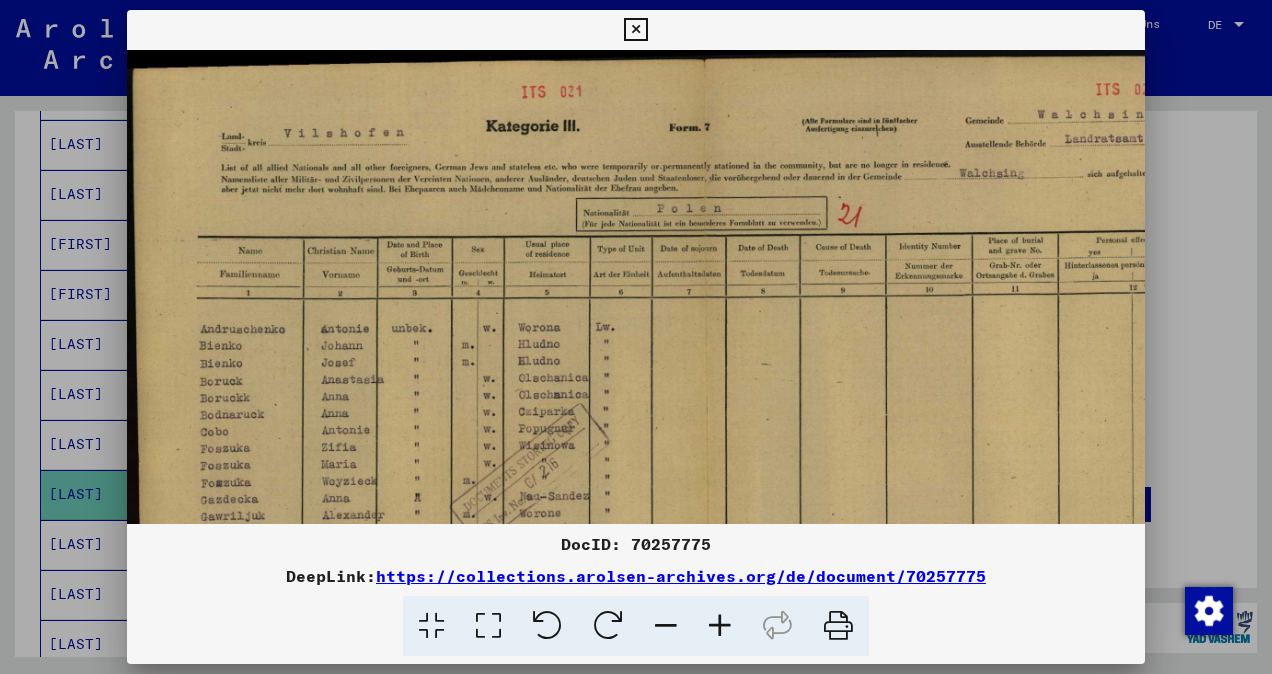 click at bounding box center [720, 626] 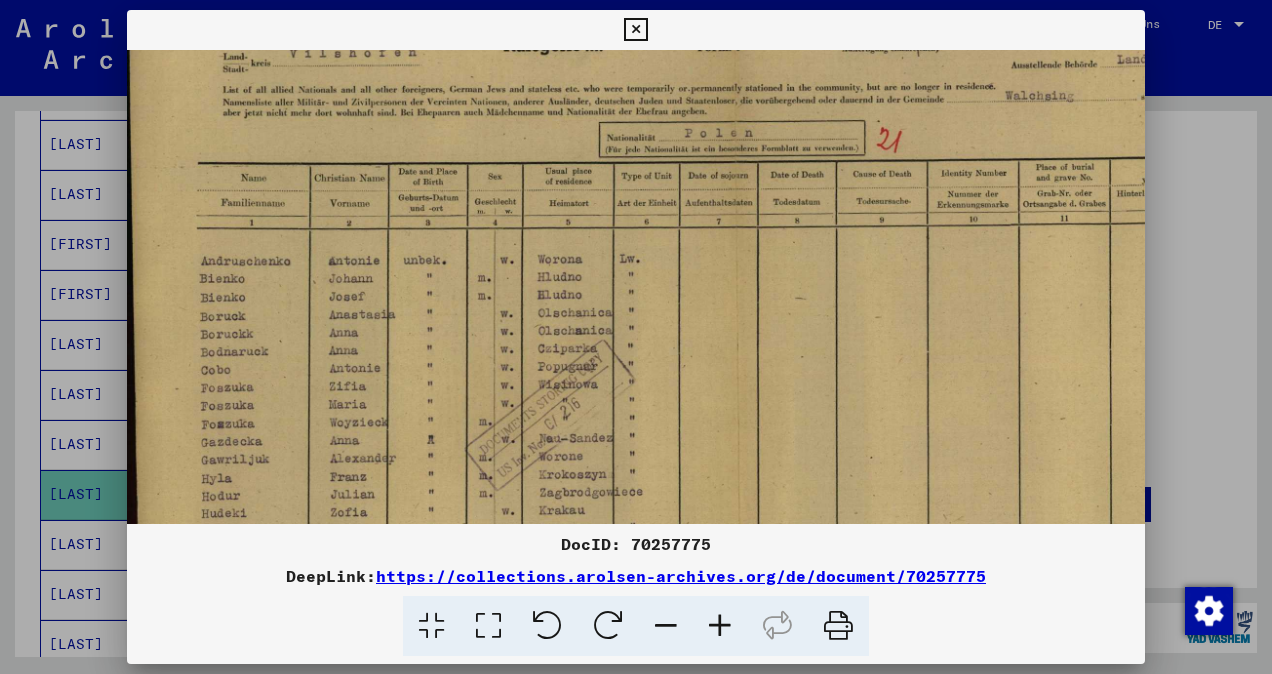 scroll, scrollTop: 103, scrollLeft: 5, axis: both 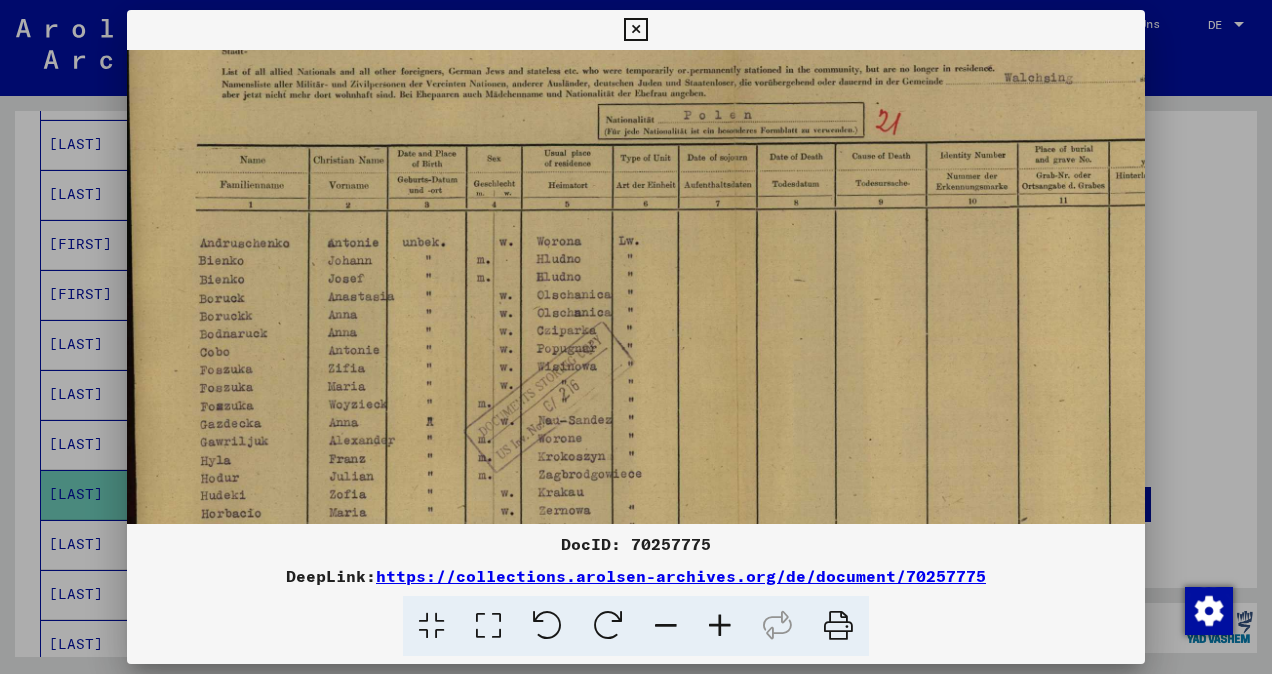 drag, startPoint x: 565, startPoint y: 425, endPoint x: 562, endPoint y: 349, distance: 76.05919 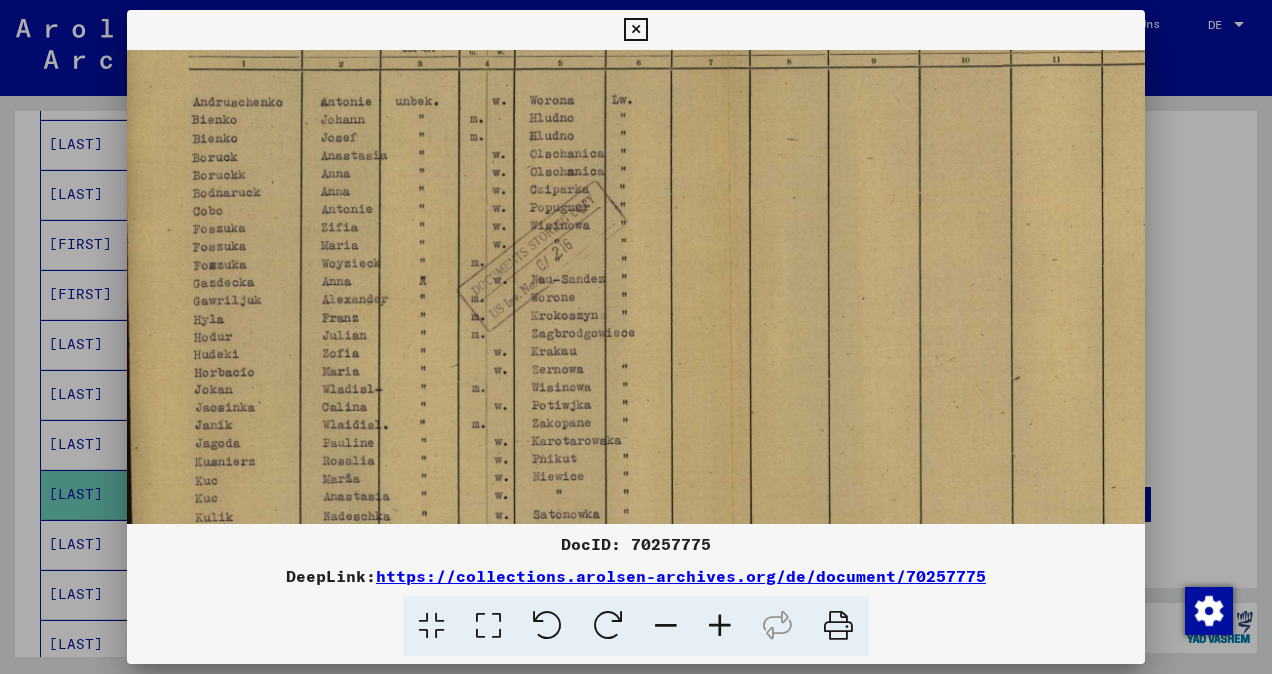 scroll, scrollTop: 248, scrollLeft: 12, axis: both 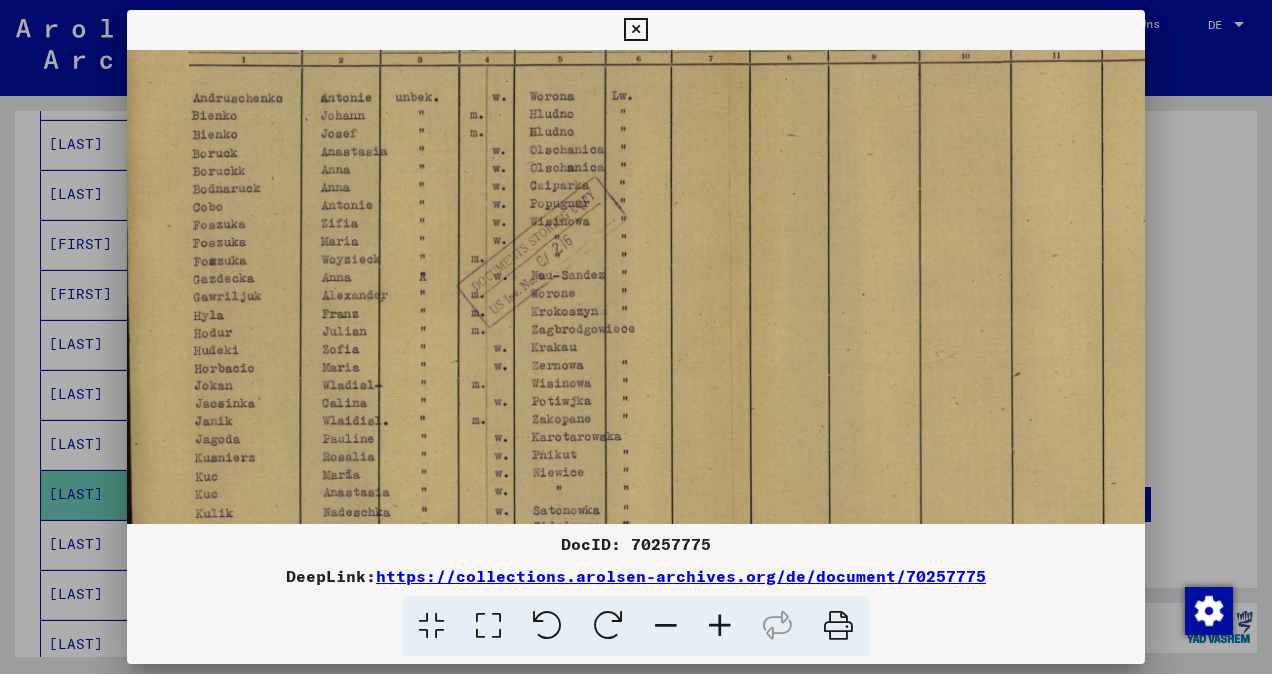 drag, startPoint x: 549, startPoint y: 422, endPoint x: 544, endPoint y: 279, distance: 143.08739 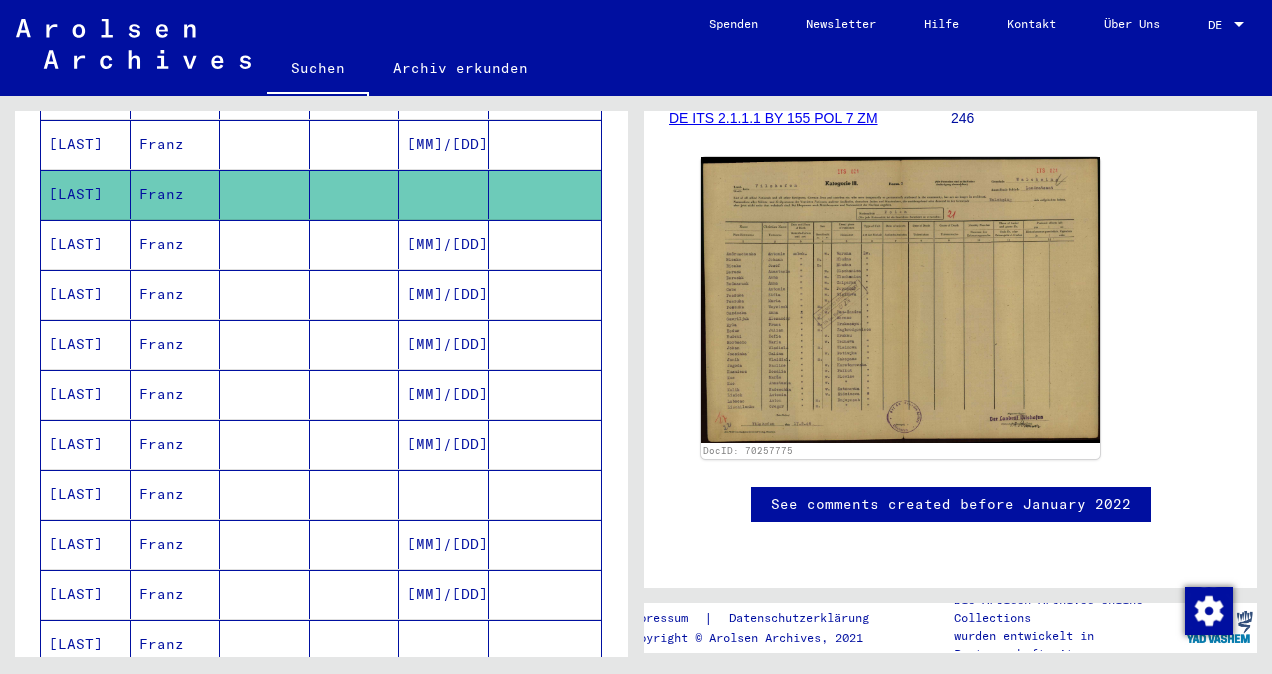 scroll, scrollTop: 1106, scrollLeft: 0, axis: vertical 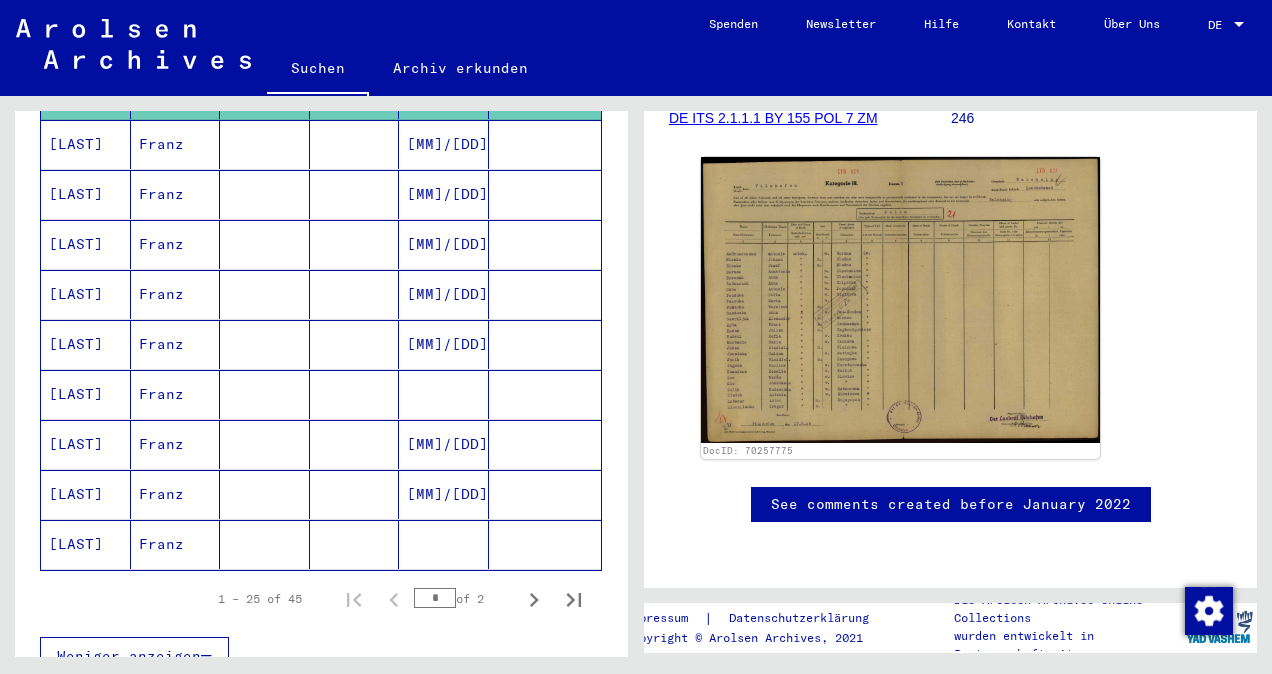 click on "Franz" 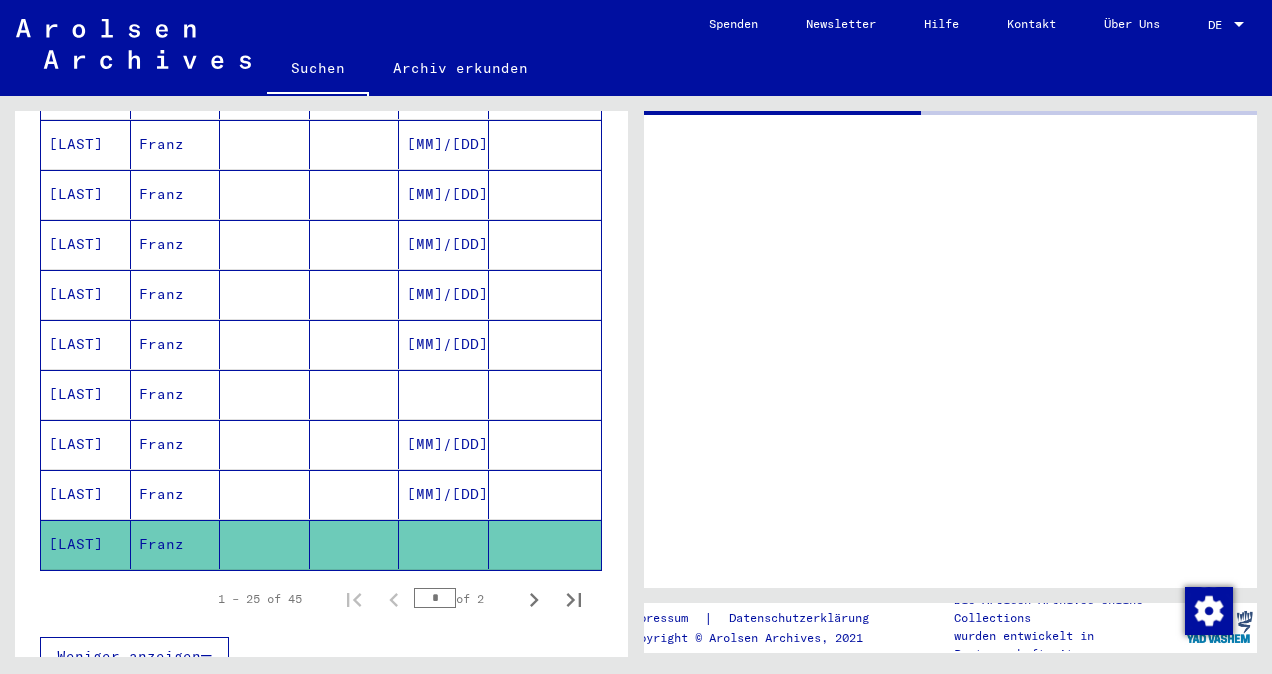 scroll, scrollTop: 0, scrollLeft: 0, axis: both 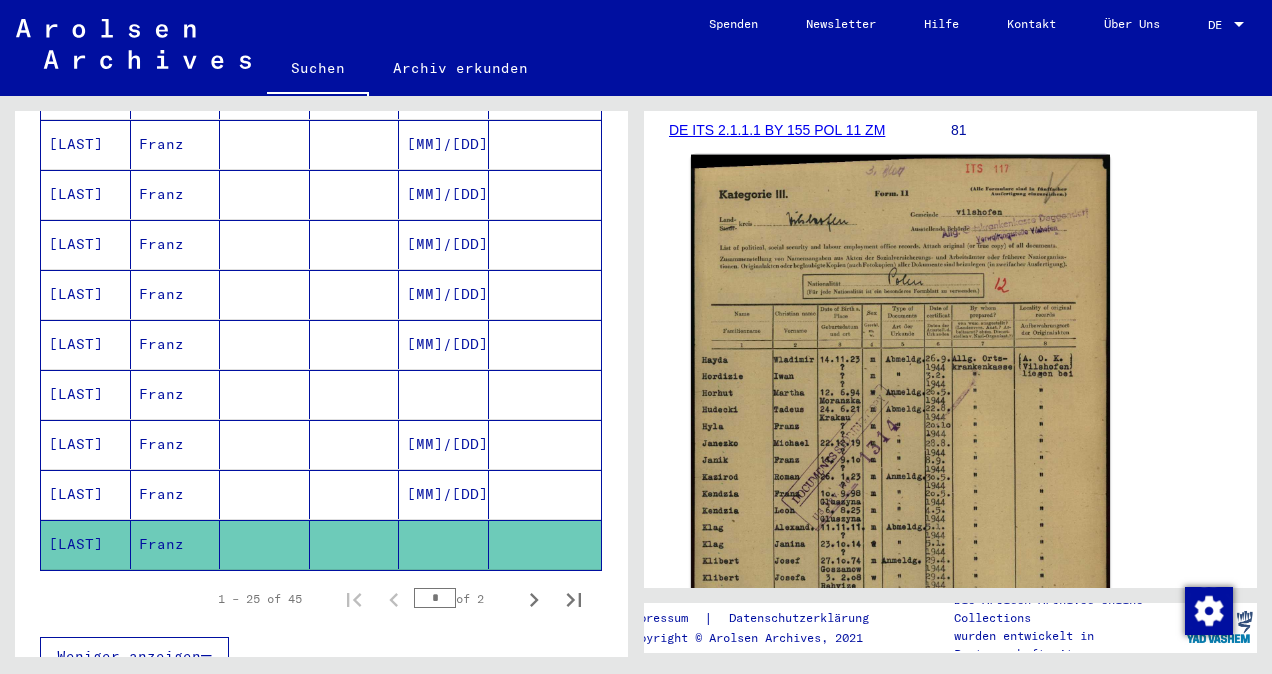 click 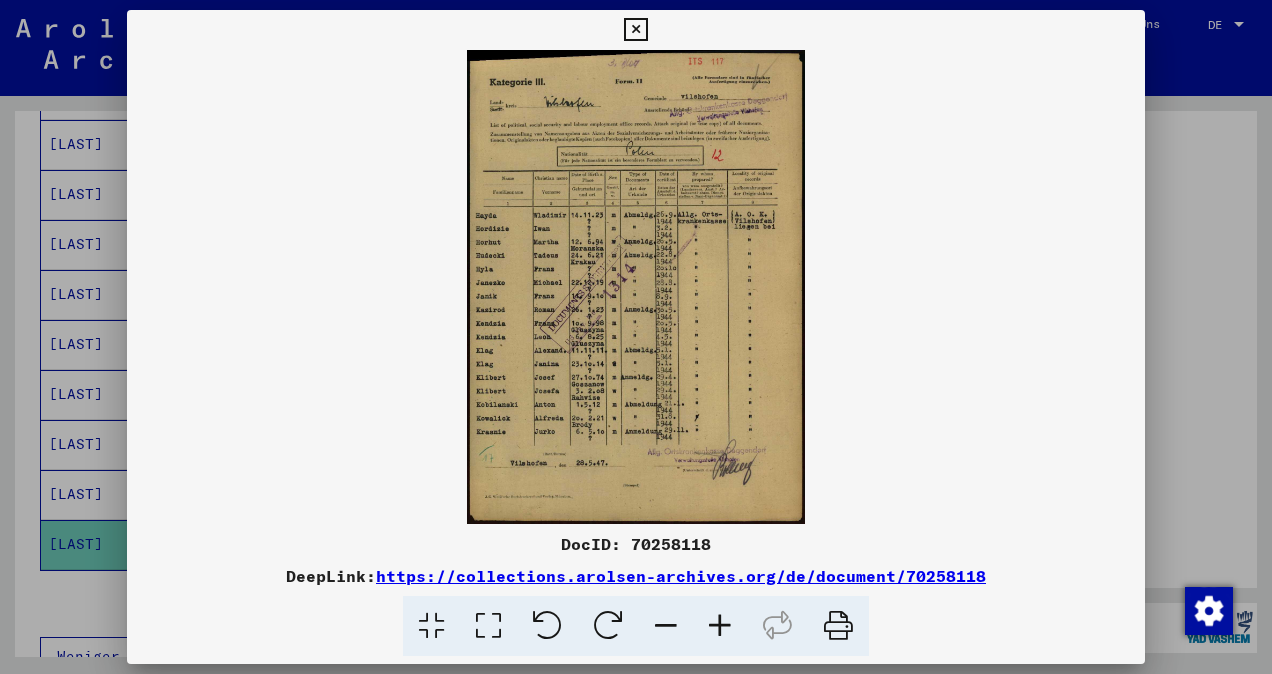 click at bounding box center (720, 626) 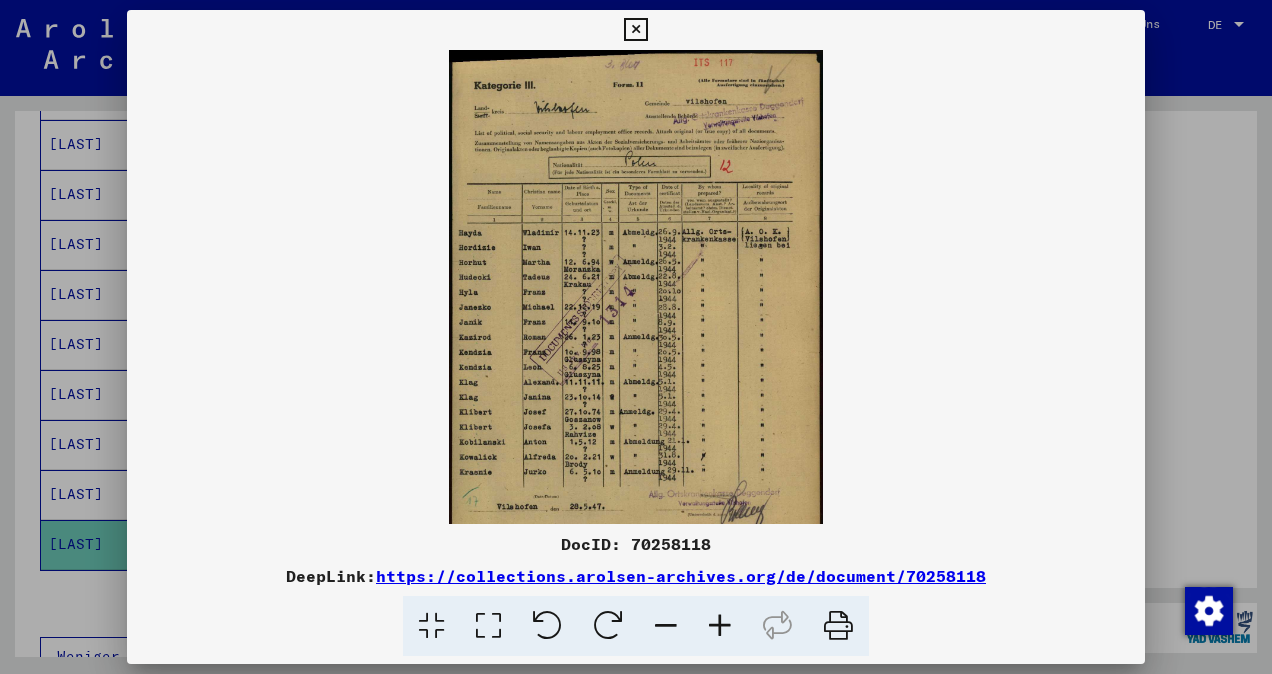 click at bounding box center (720, 626) 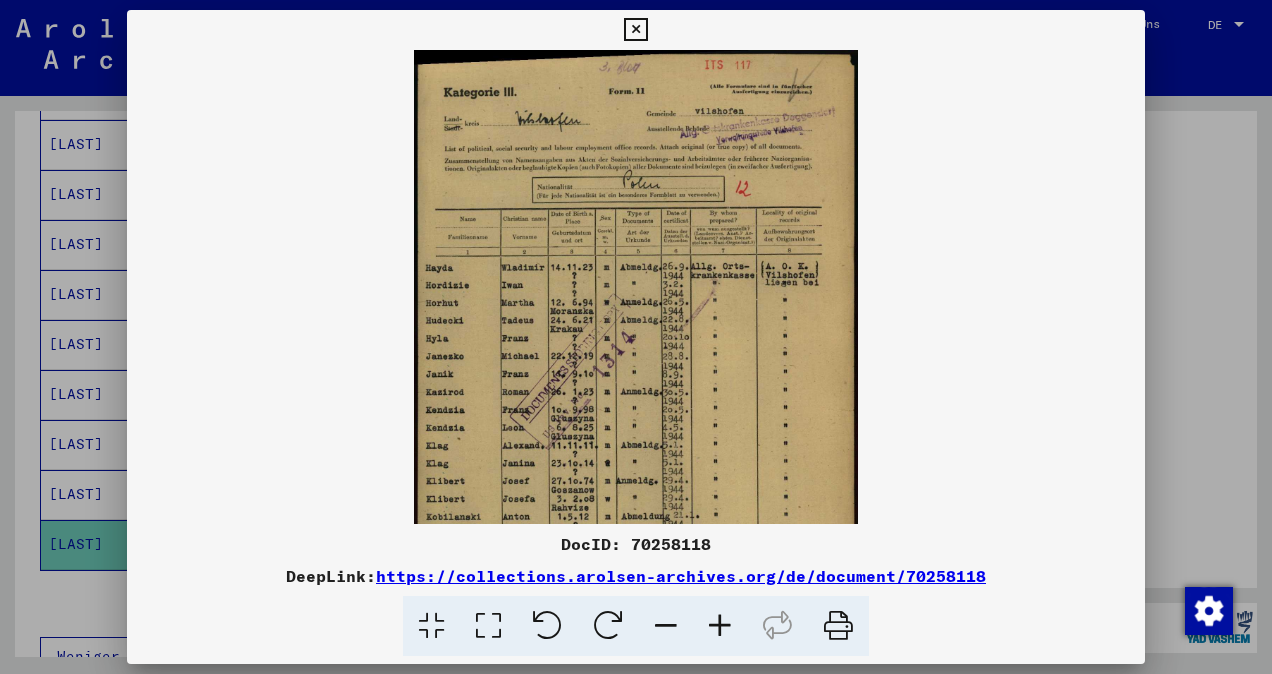 click at bounding box center [720, 626] 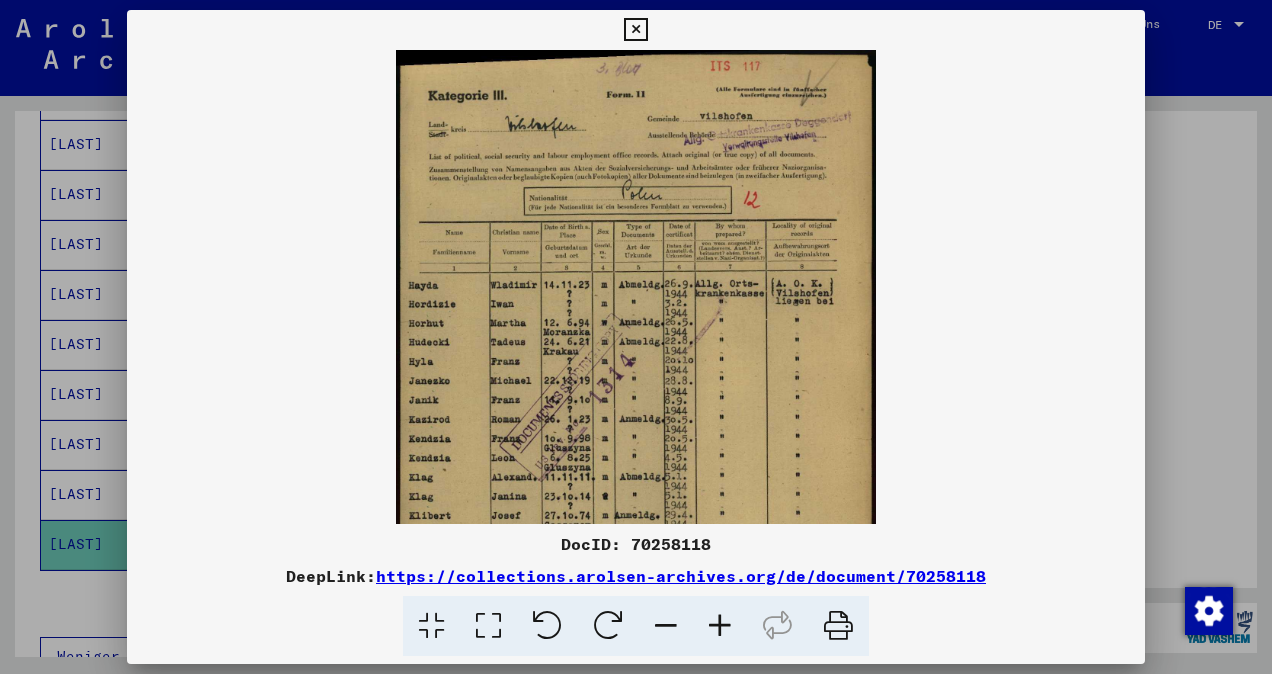 click at bounding box center (720, 626) 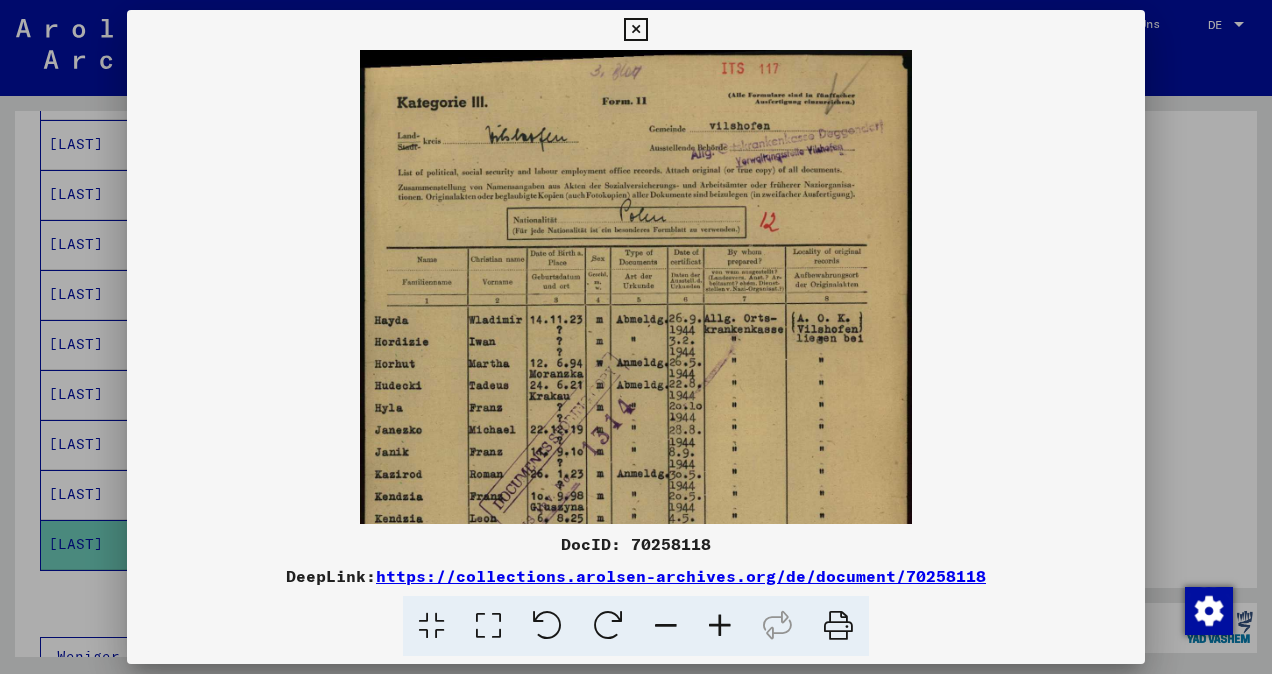 click at bounding box center [720, 626] 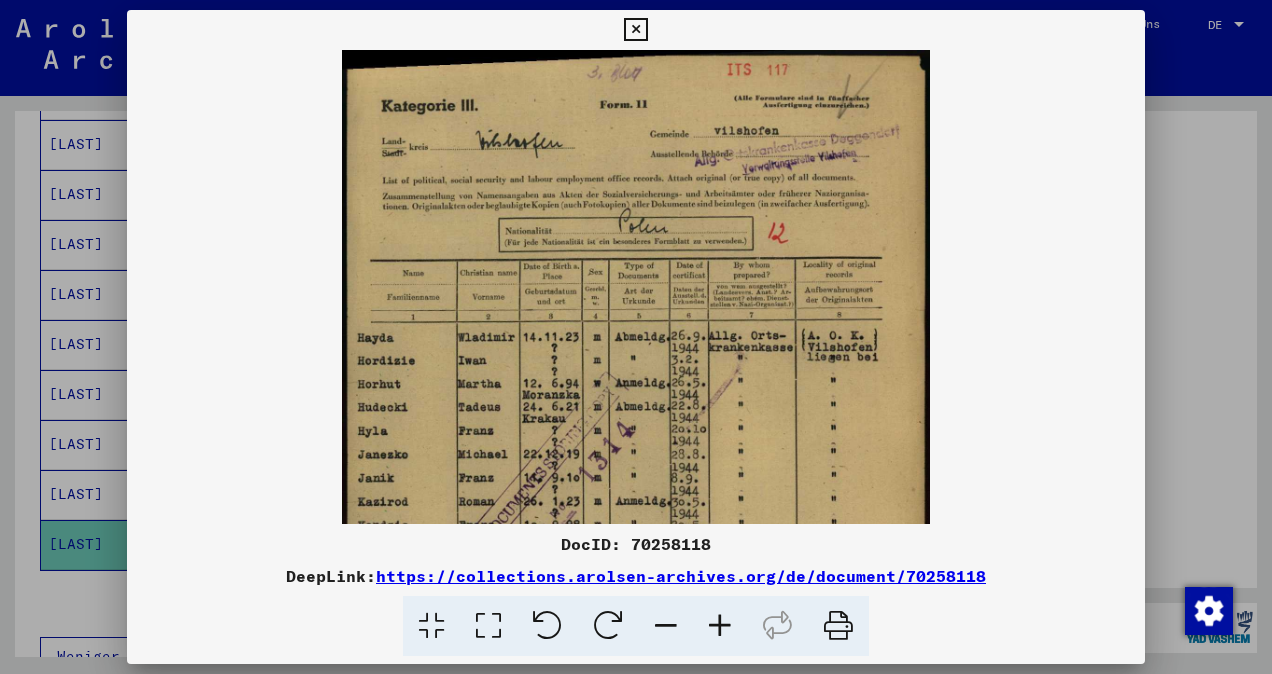 click at bounding box center [720, 626] 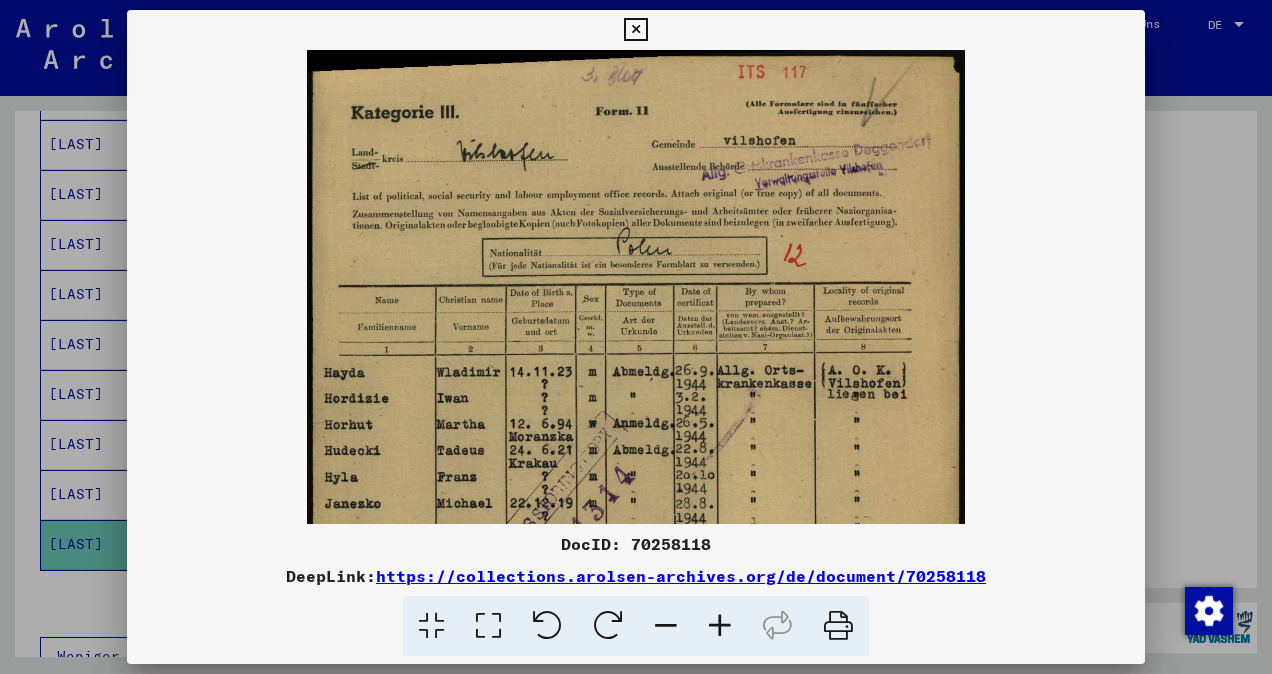 click at bounding box center (720, 626) 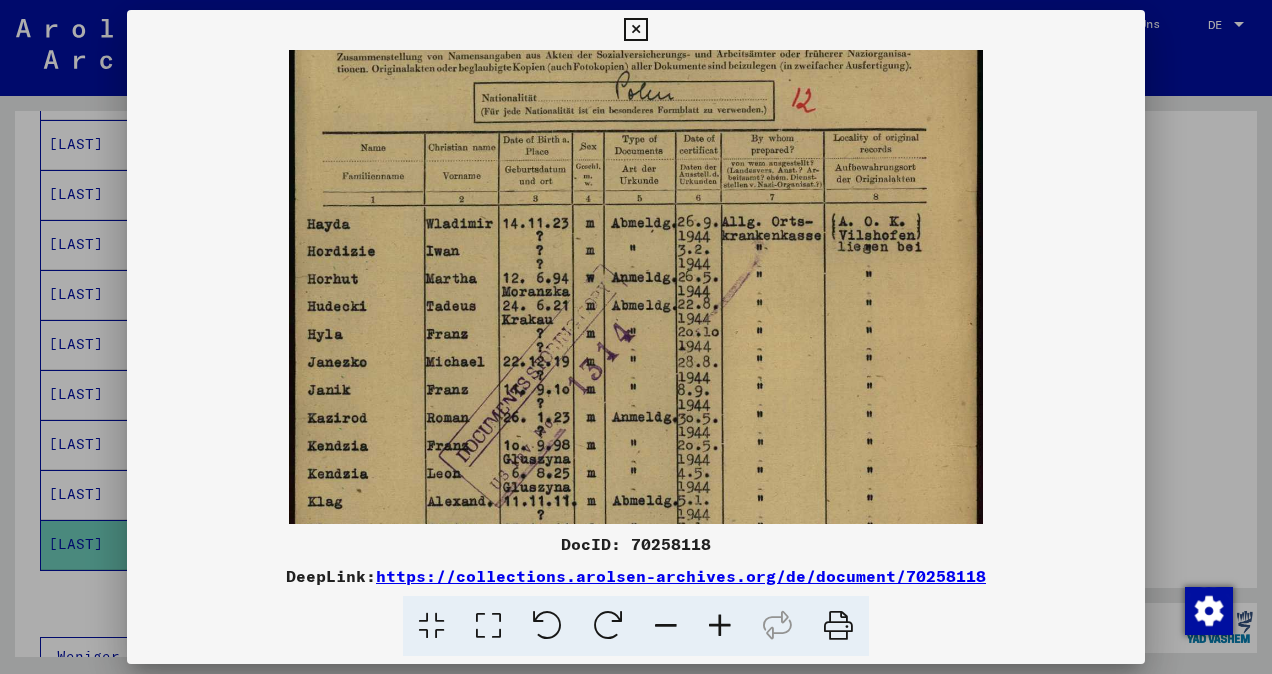 scroll, scrollTop: 230, scrollLeft: 0, axis: vertical 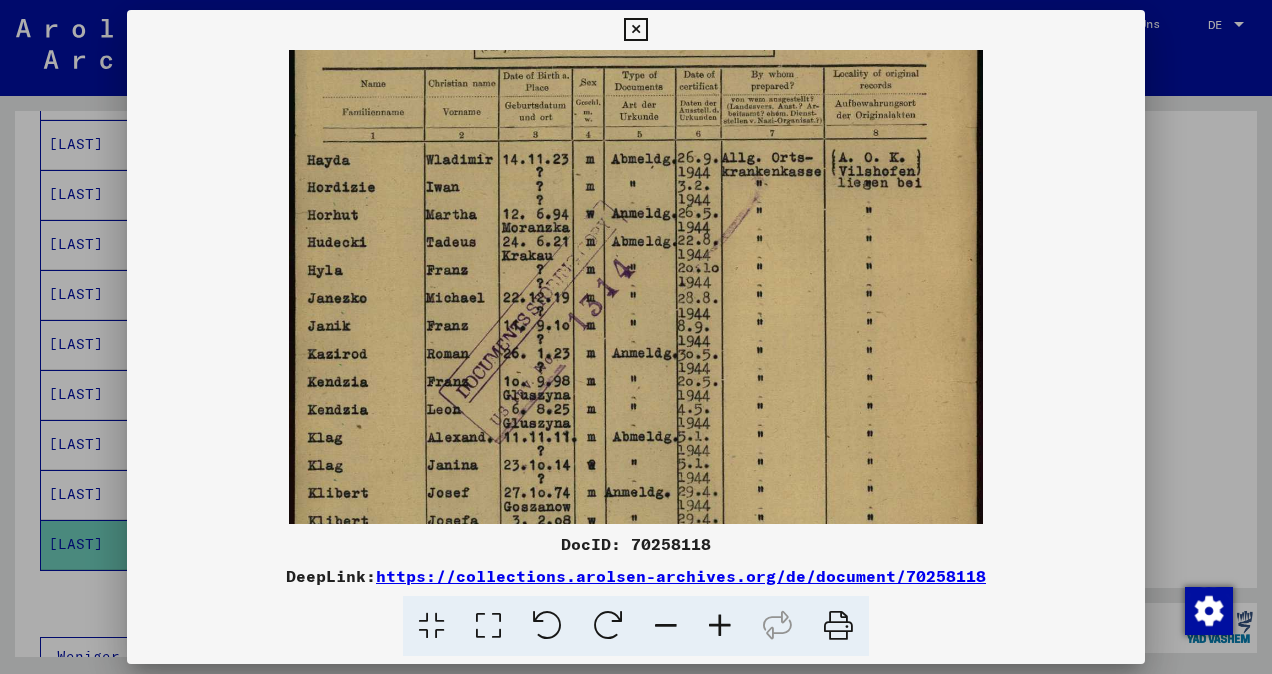 drag, startPoint x: 610, startPoint y: 451, endPoint x: 604, endPoint y: 223, distance: 228.07893 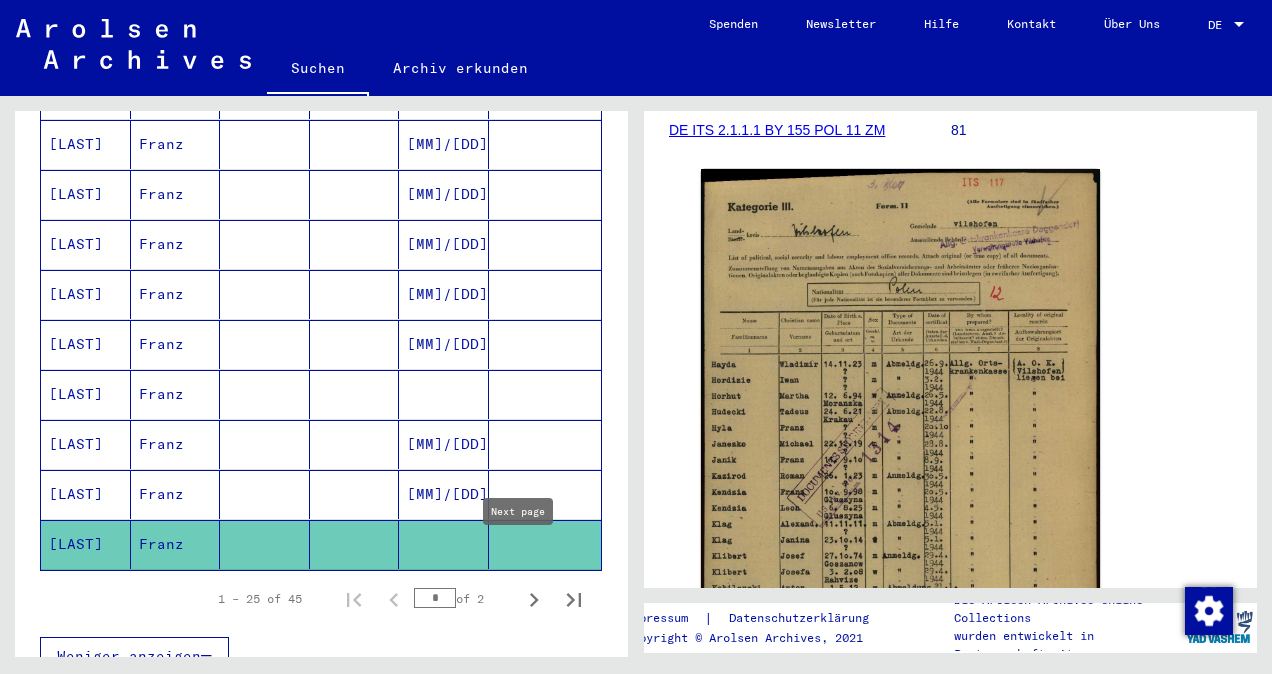 click 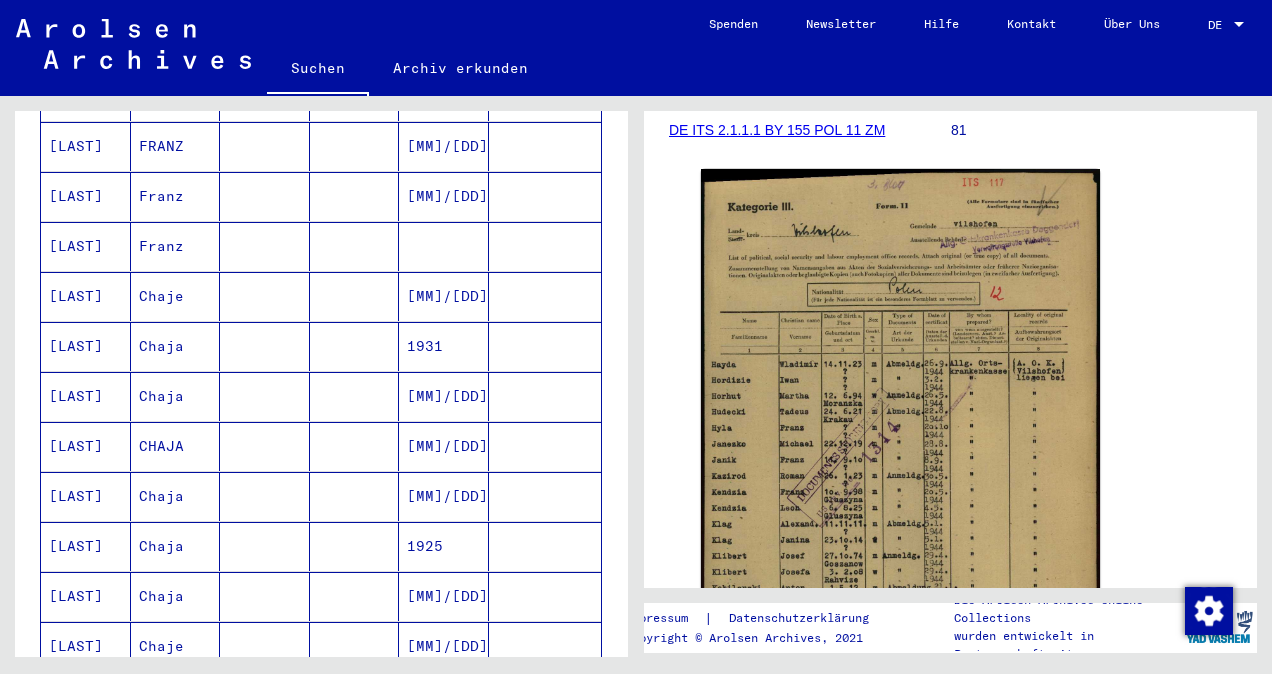 scroll, scrollTop: 506, scrollLeft: 0, axis: vertical 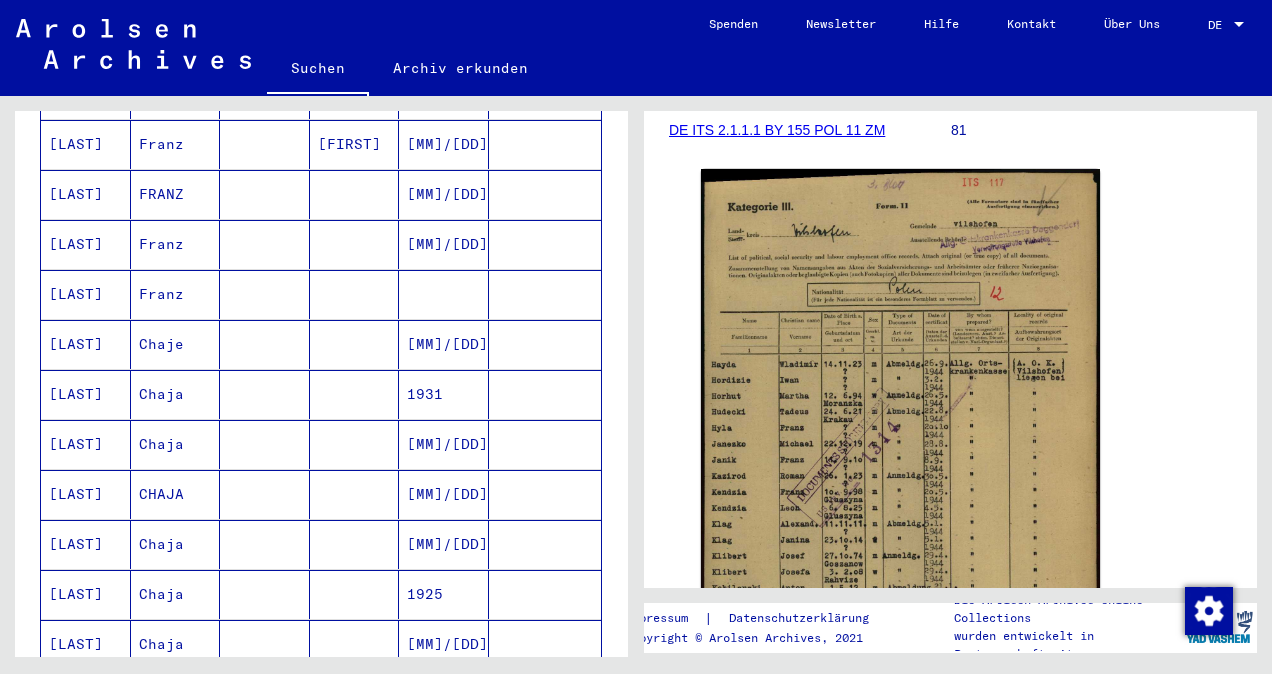 click on "Franz" at bounding box center [176, 294] 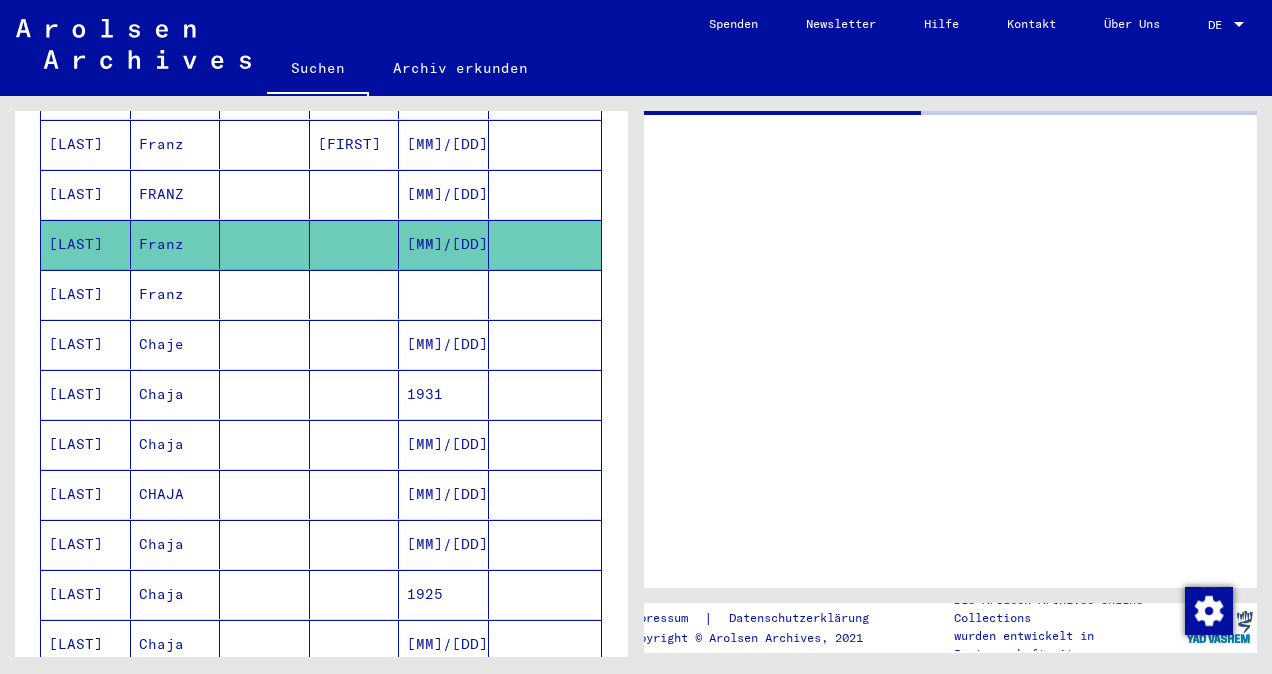 scroll, scrollTop: 0, scrollLeft: 0, axis: both 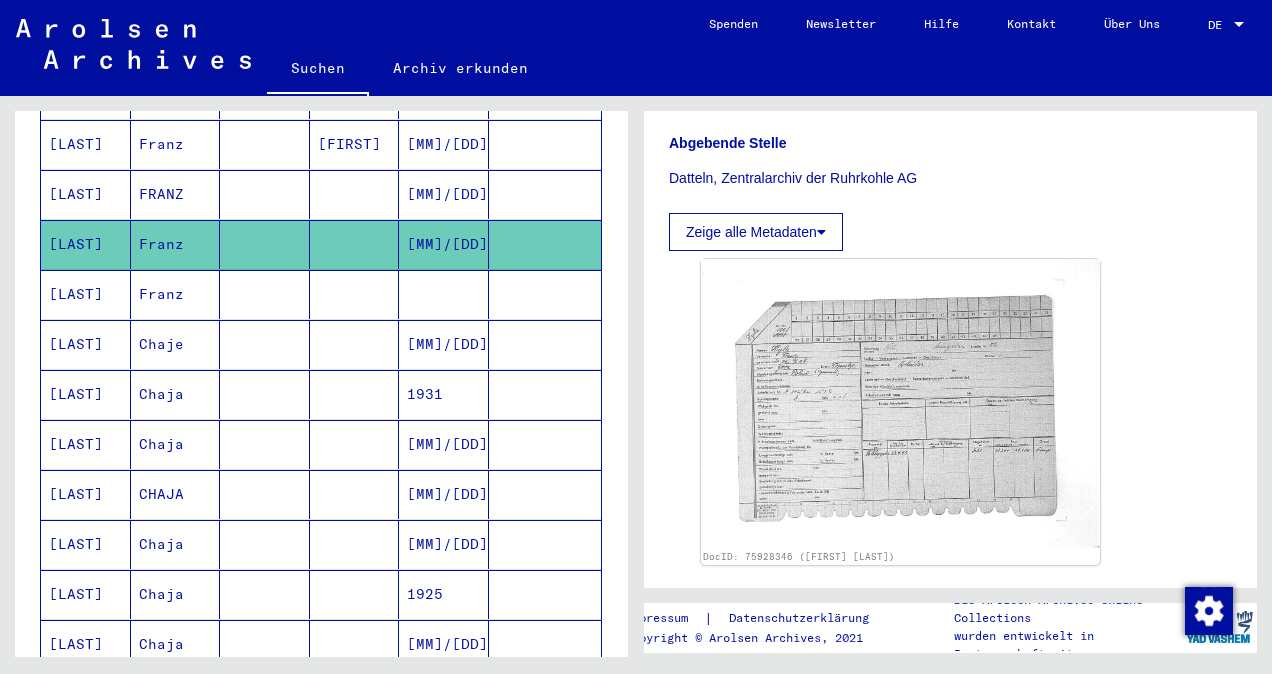 click 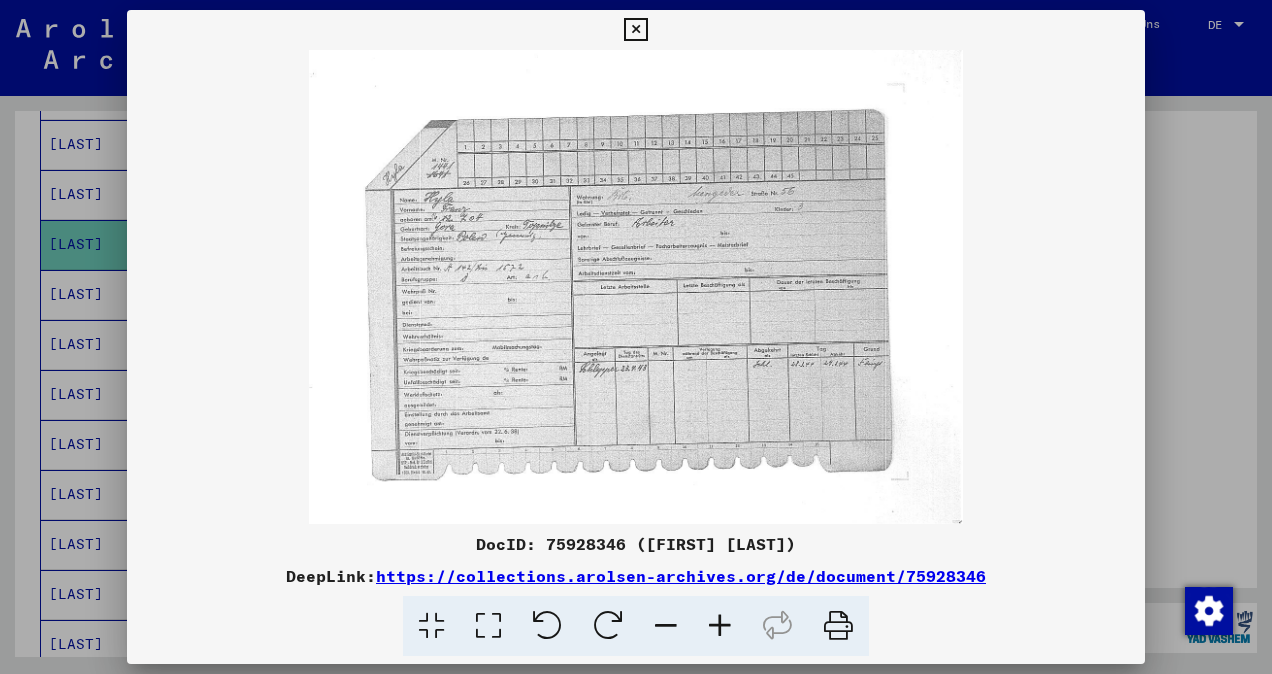 click at bounding box center [720, 626] 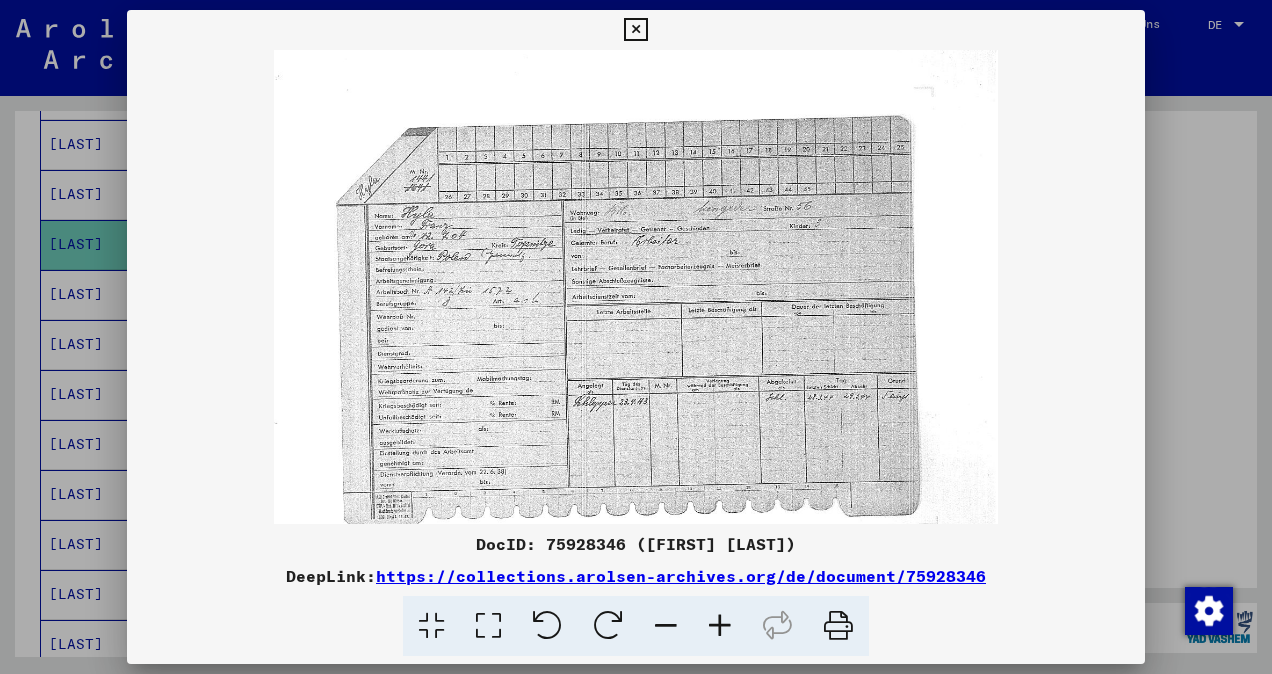 click at bounding box center [720, 626] 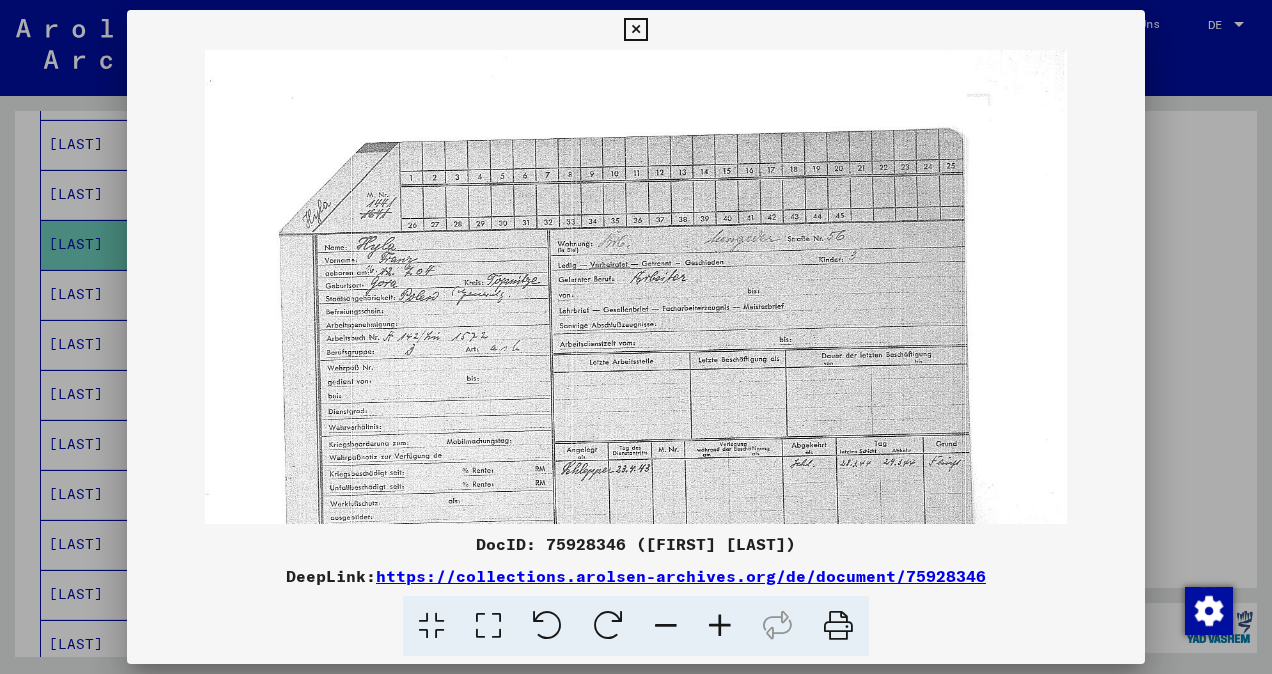 click at bounding box center [720, 626] 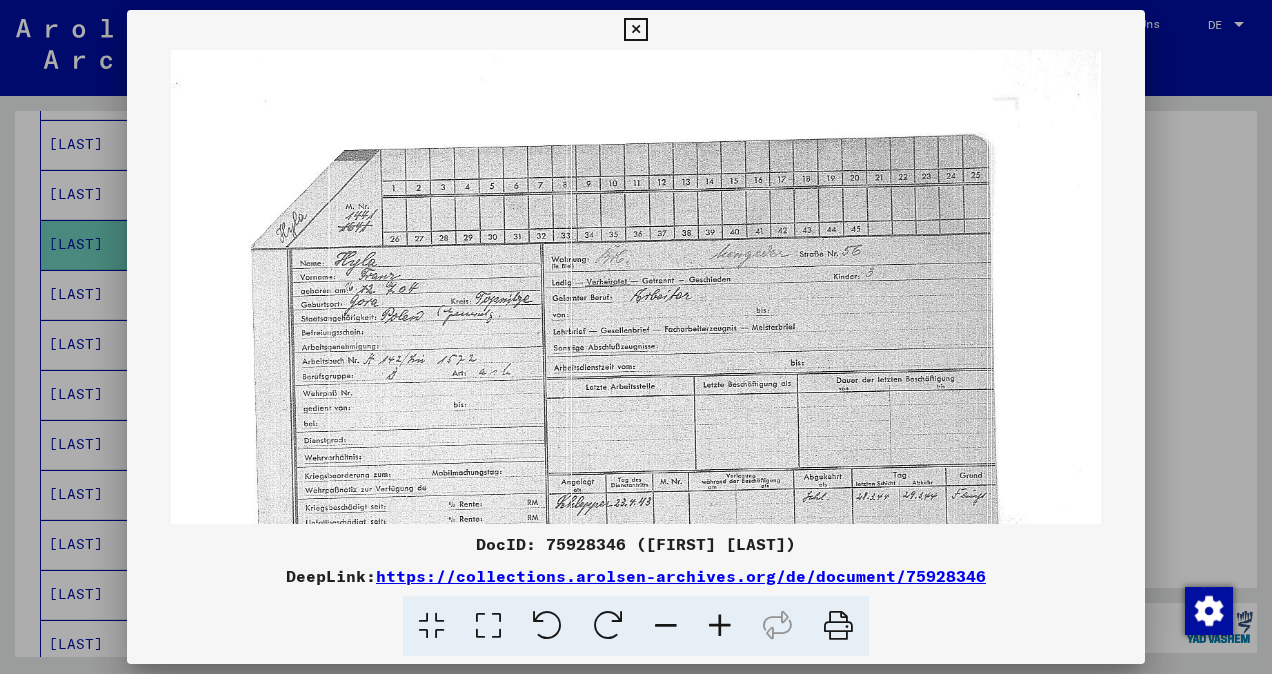 click at bounding box center [720, 626] 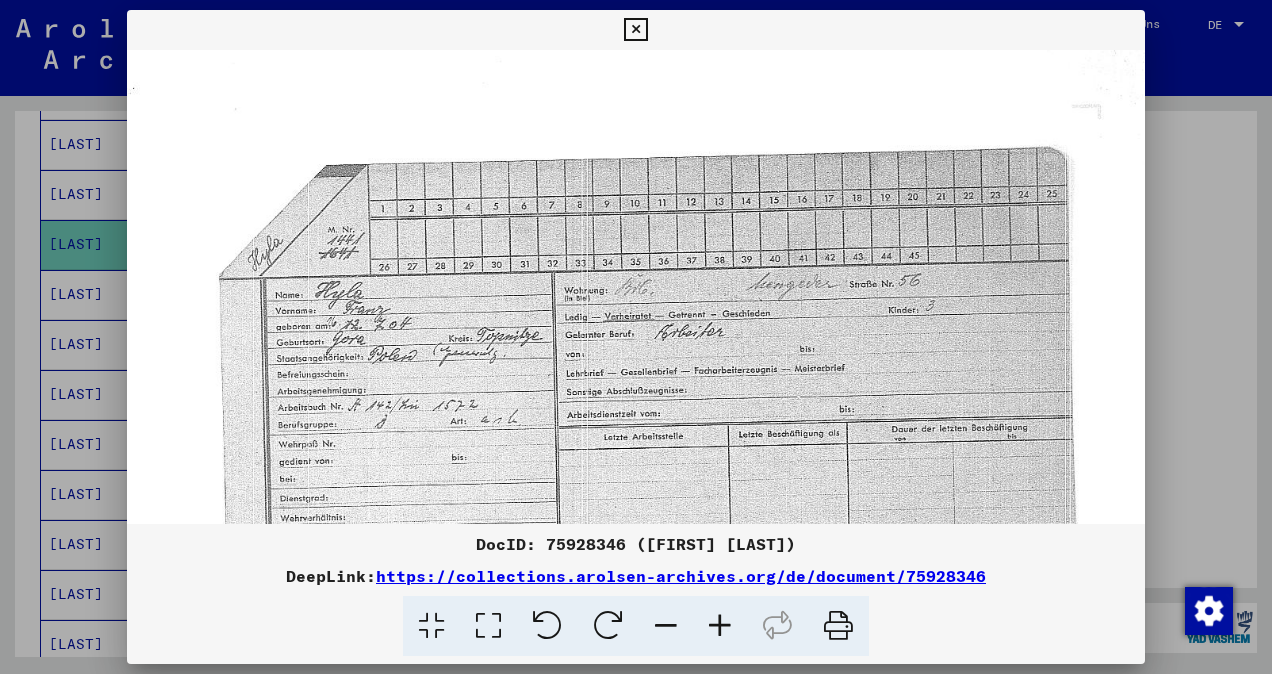 click at bounding box center (720, 626) 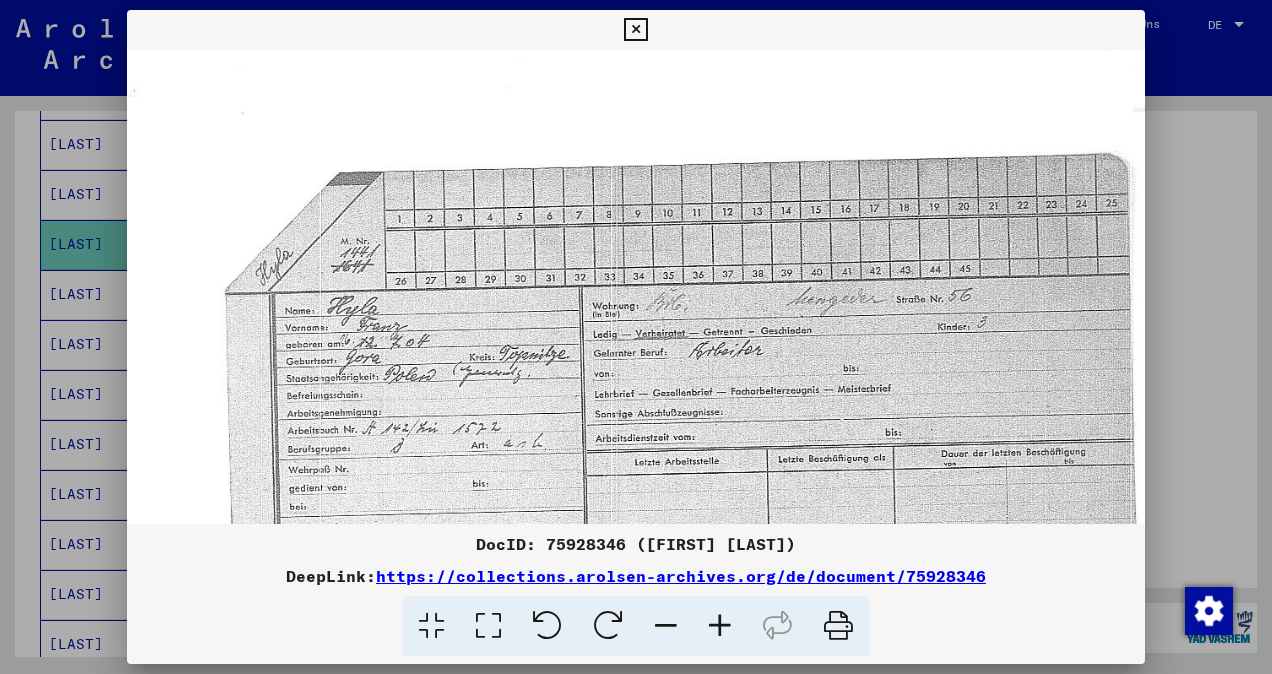 click at bounding box center (720, 626) 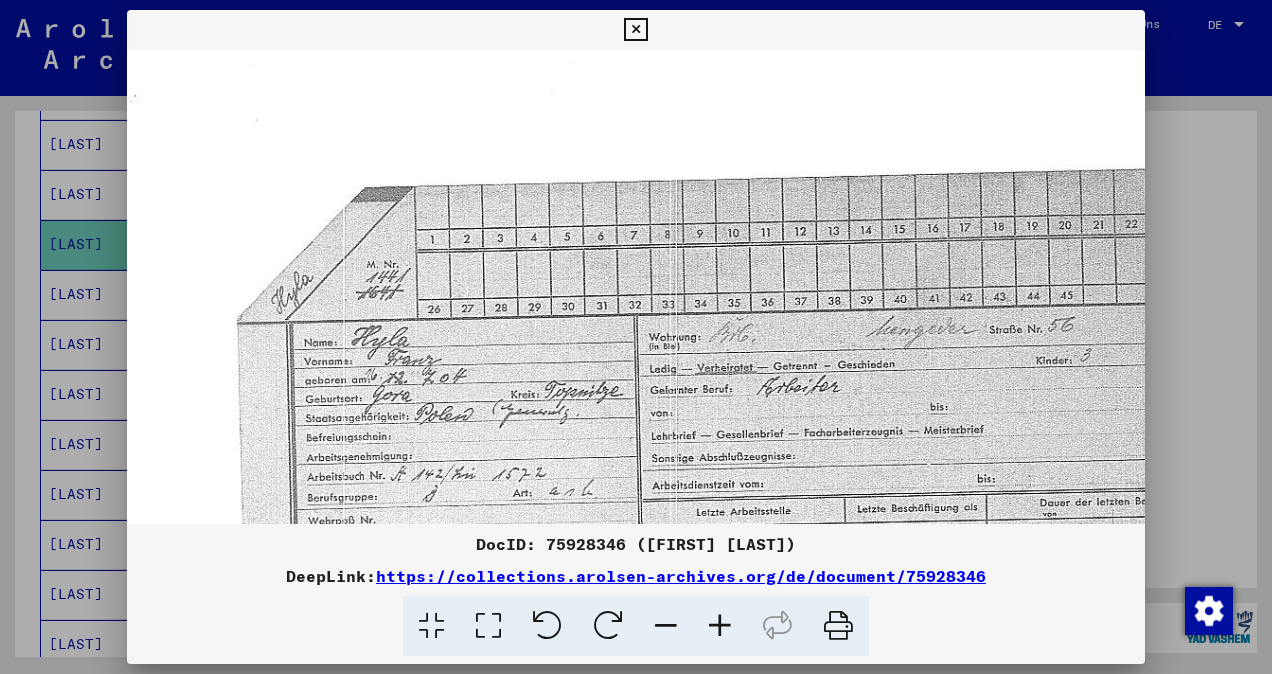 click at bounding box center [720, 626] 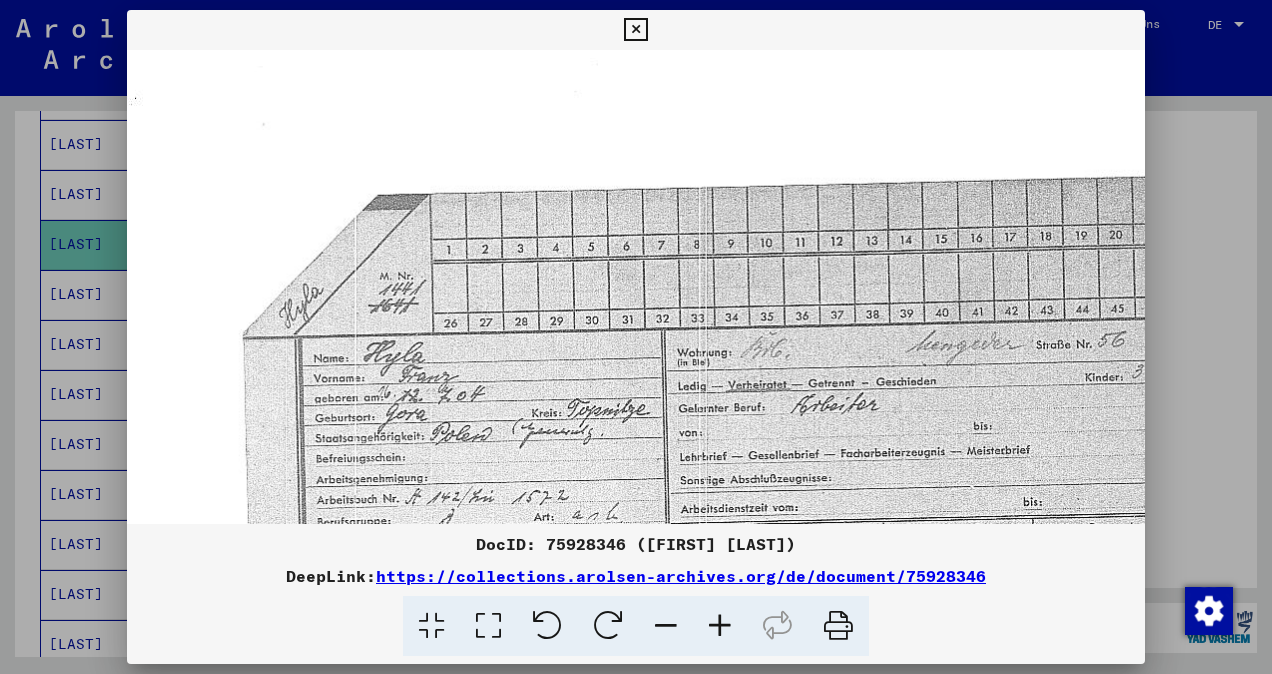 click at bounding box center [720, 626] 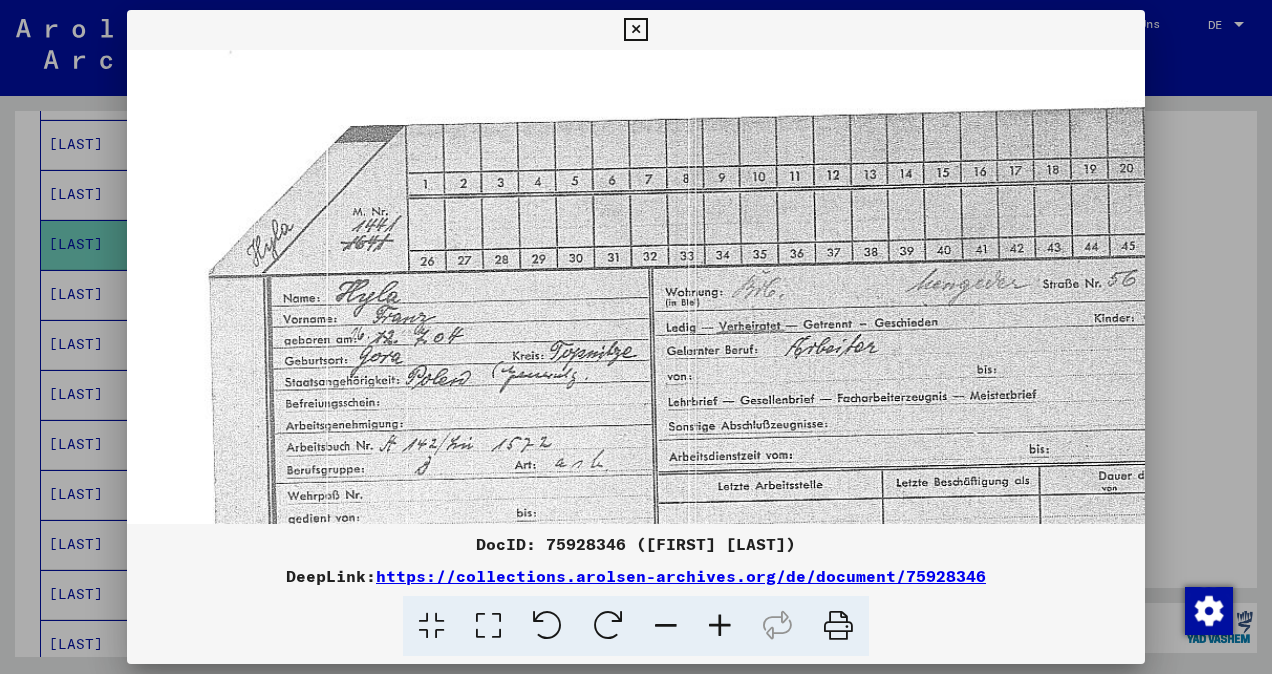 scroll, scrollTop: 81, scrollLeft: 43, axis: both 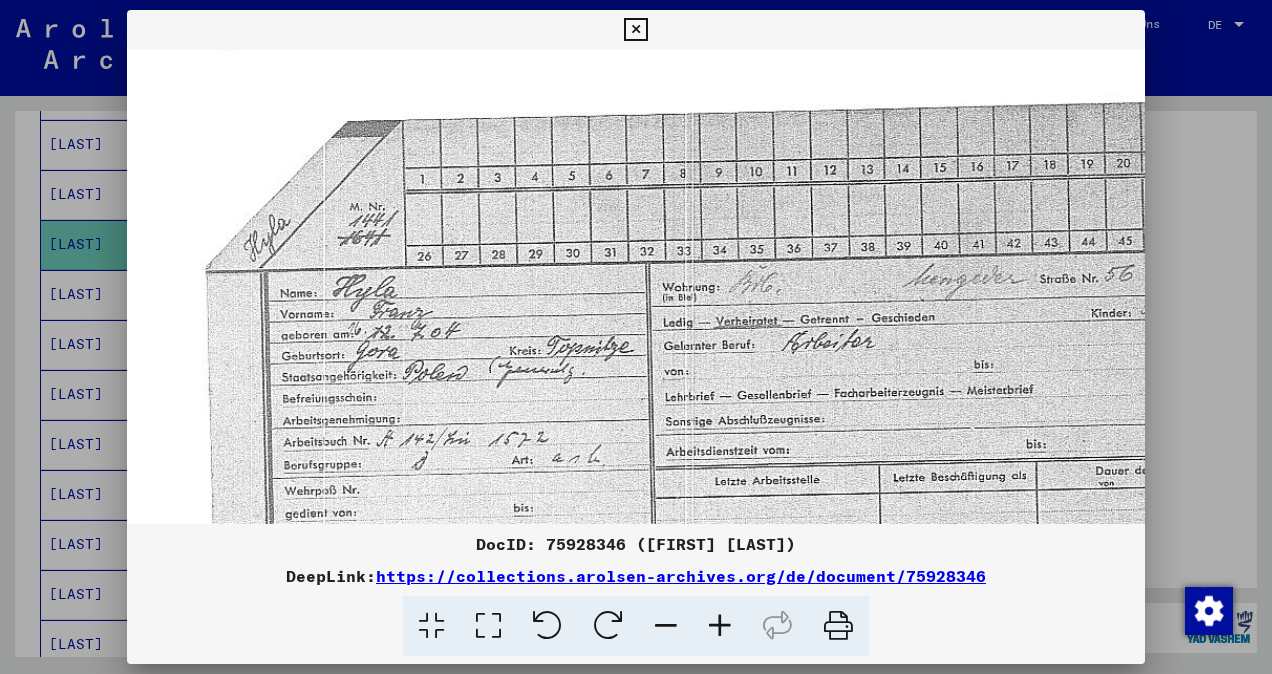 drag, startPoint x: 762, startPoint y: 490, endPoint x: 722, endPoint y: 412, distance: 87.658424 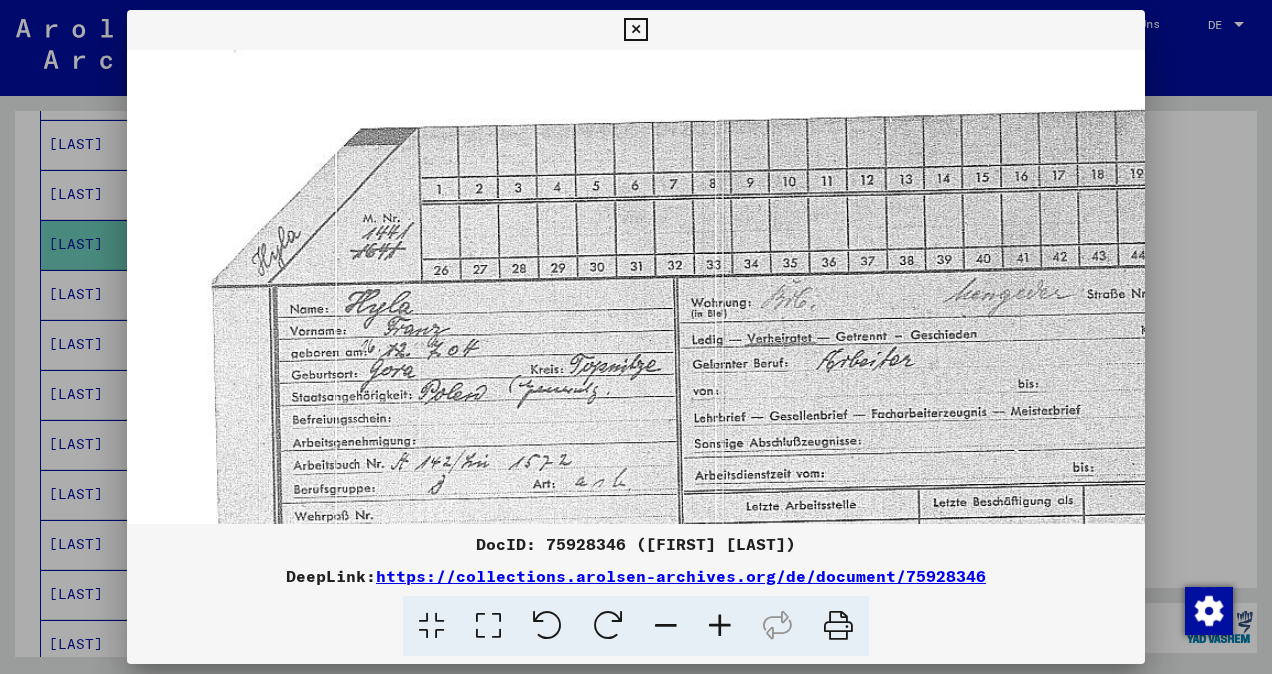 click at bounding box center [720, 626] 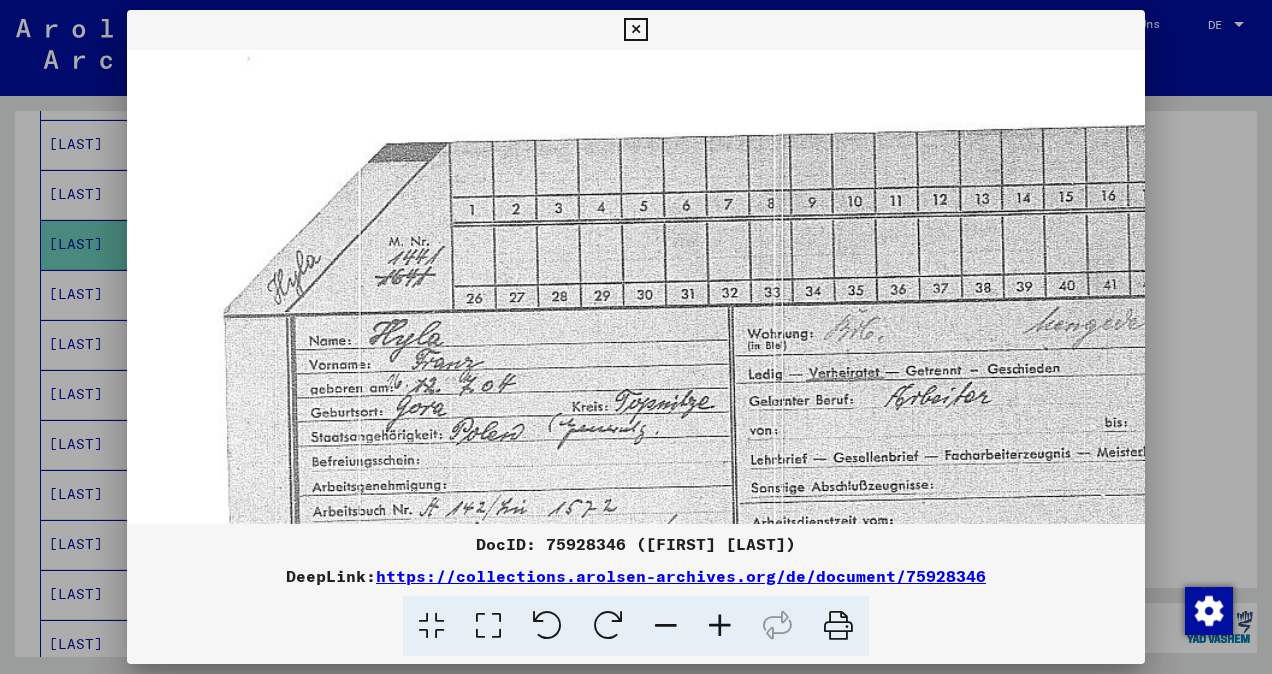 click at bounding box center [720, 626] 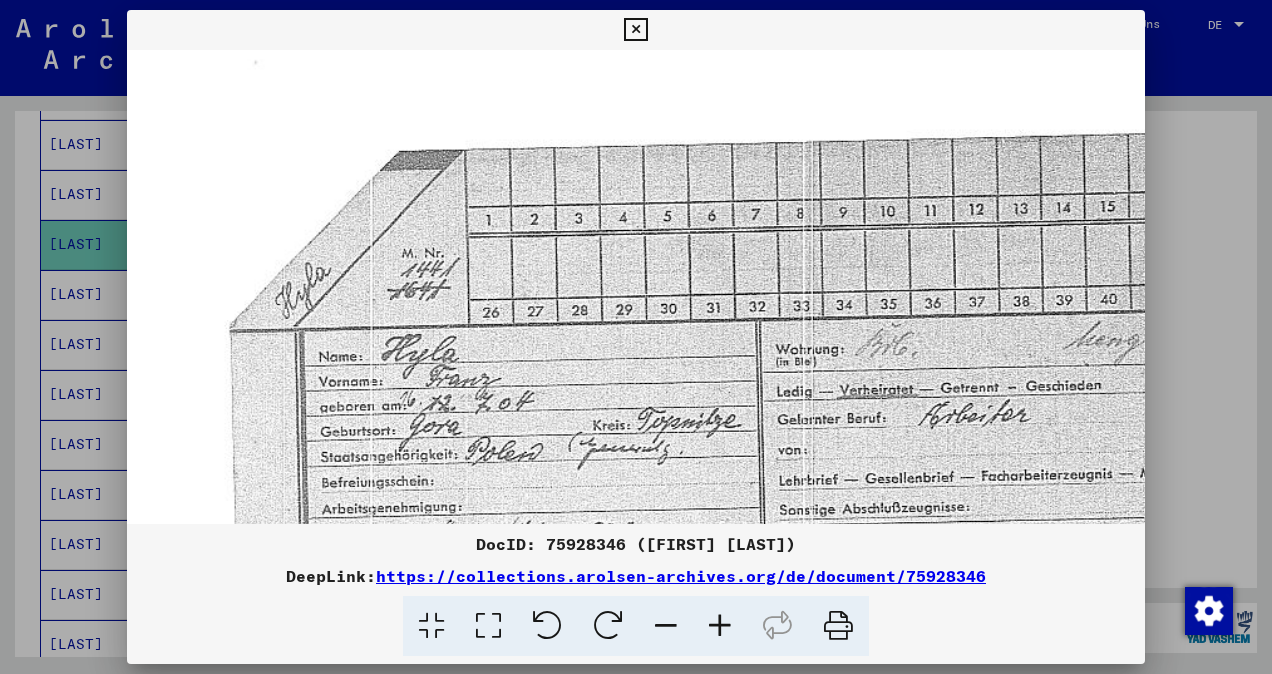 click at bounding box center (720, 626) 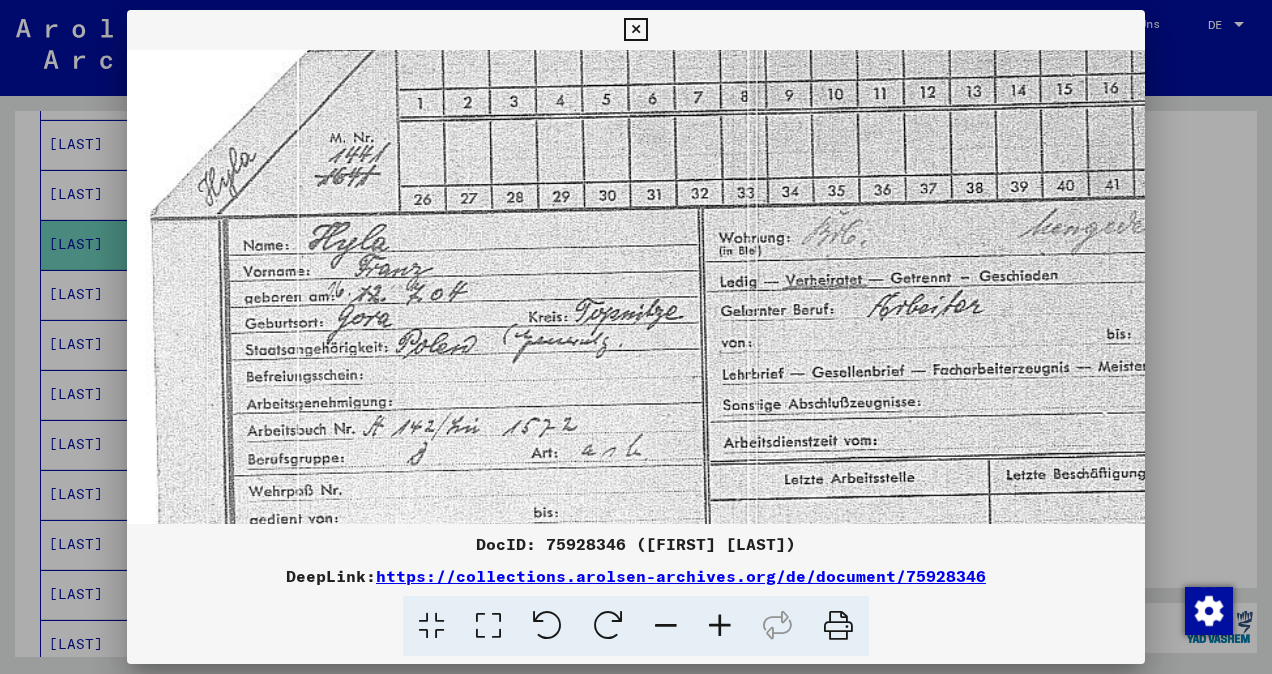 scroll, scrollTop: 212, scrollLeft: 132, axis: both 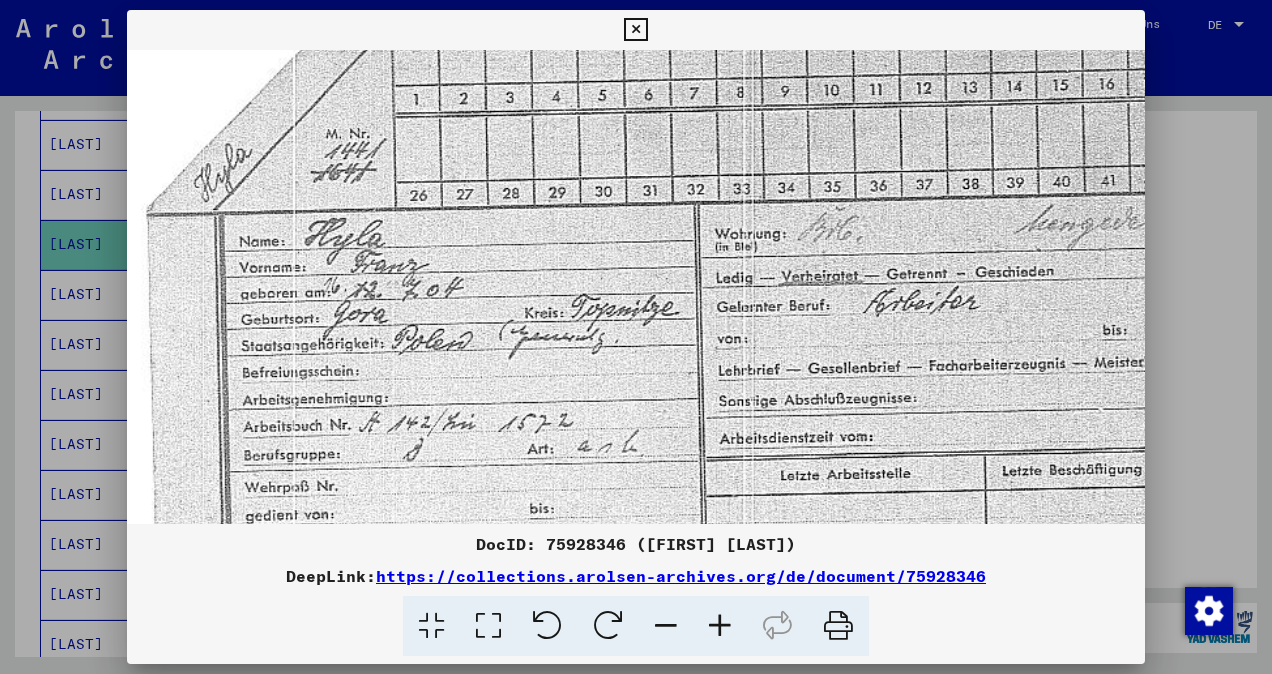 drag, startPoint x: 722, startPoint y: 465, endPoint x: 636, endPoint y: 338, distance: 153.37862 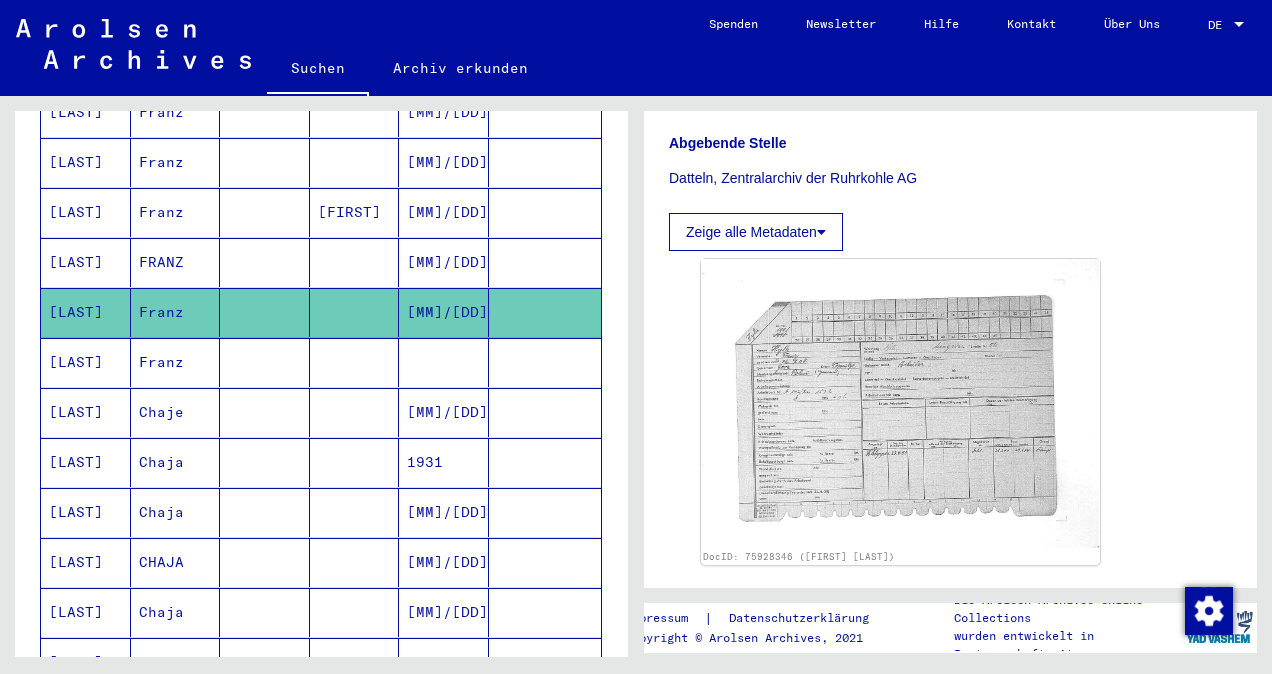 scroll, scrollTop: 406, scrollLeft: 0, axis: vertical 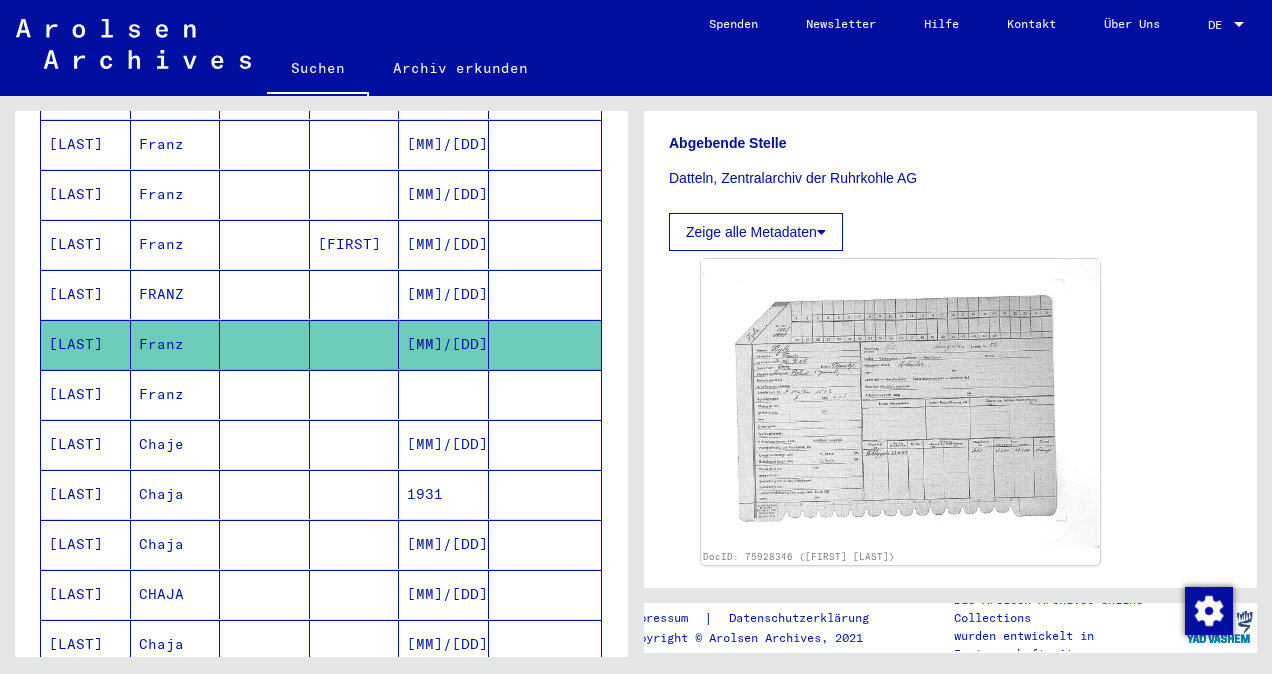 click on "Franz" at bounding box center (176, 444) 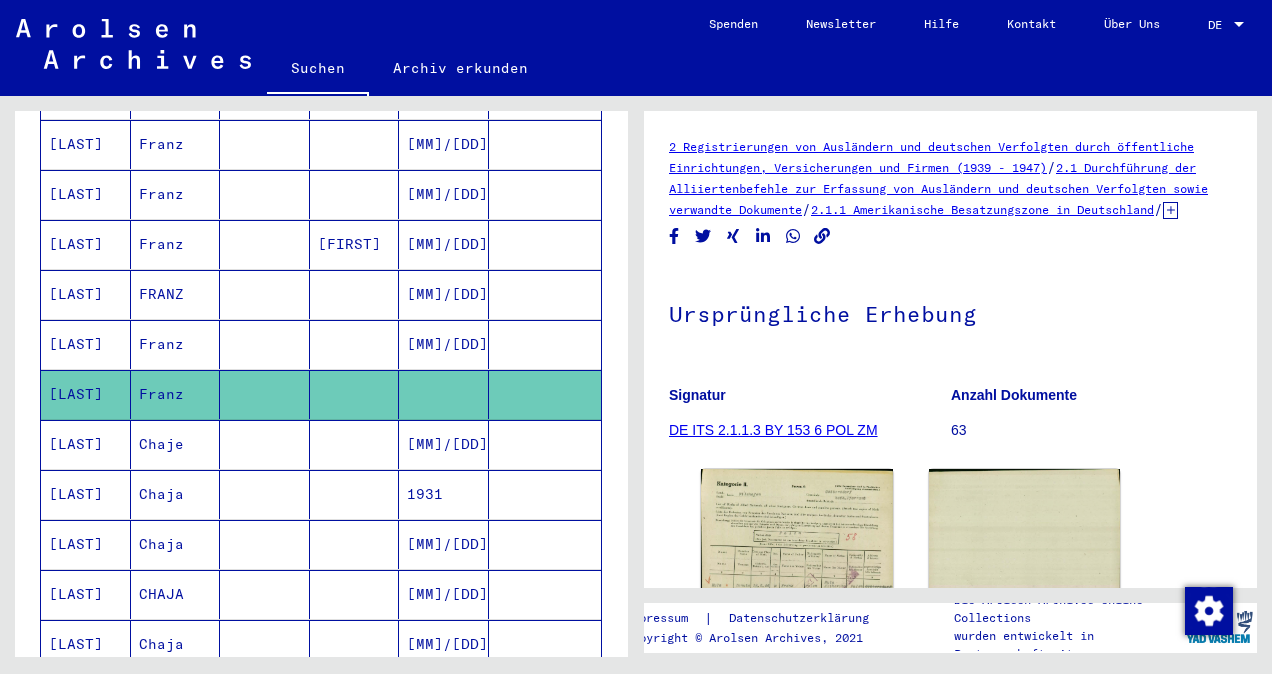 scroll, scrollTop: 0, scrollLeft: 0, axis: both 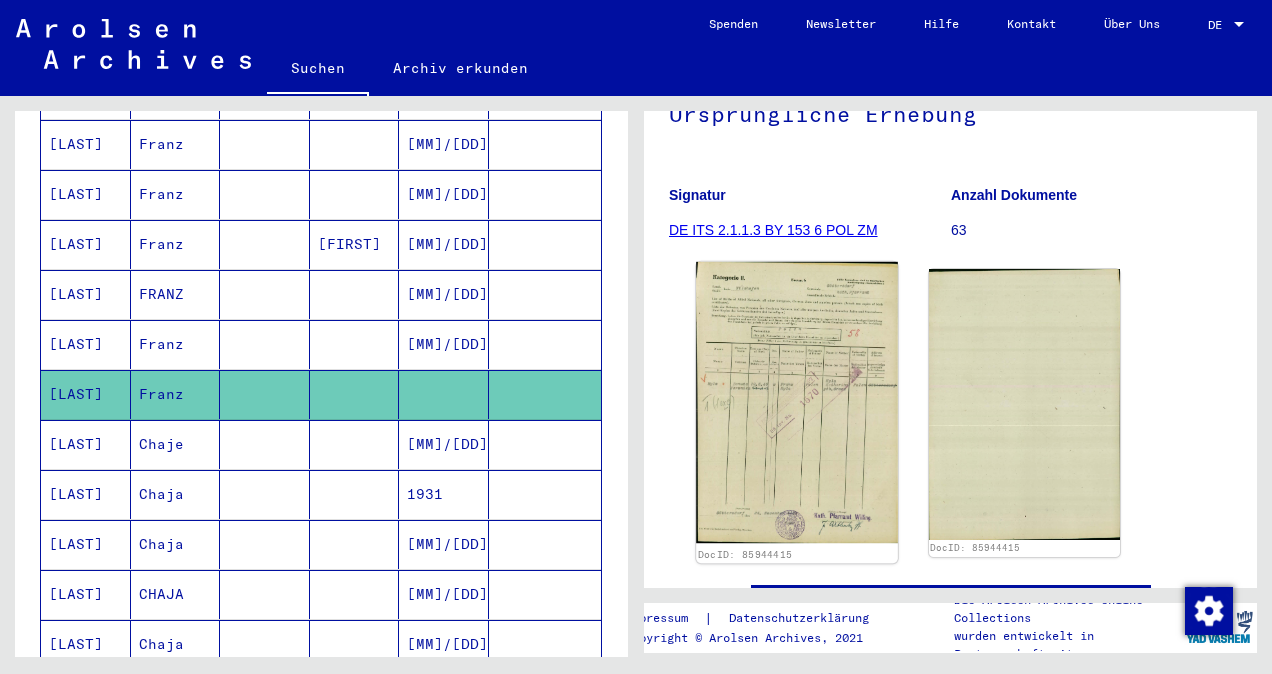 click 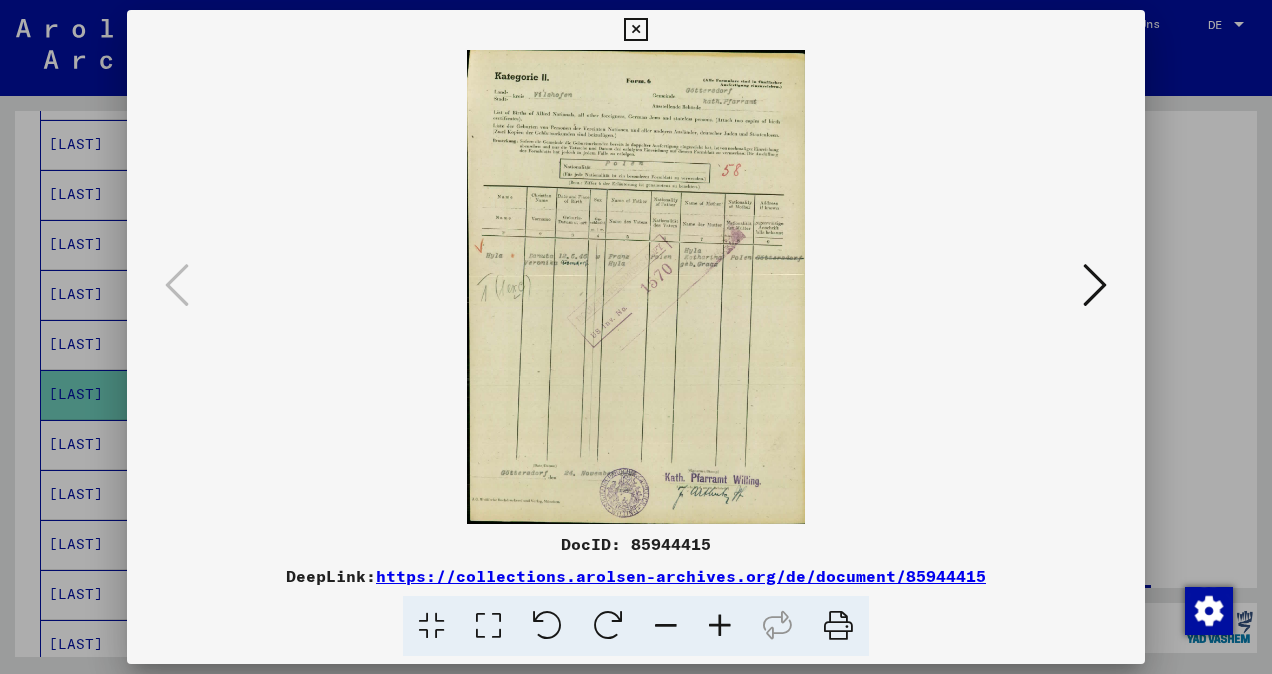 click at bounding box center (720, 626) 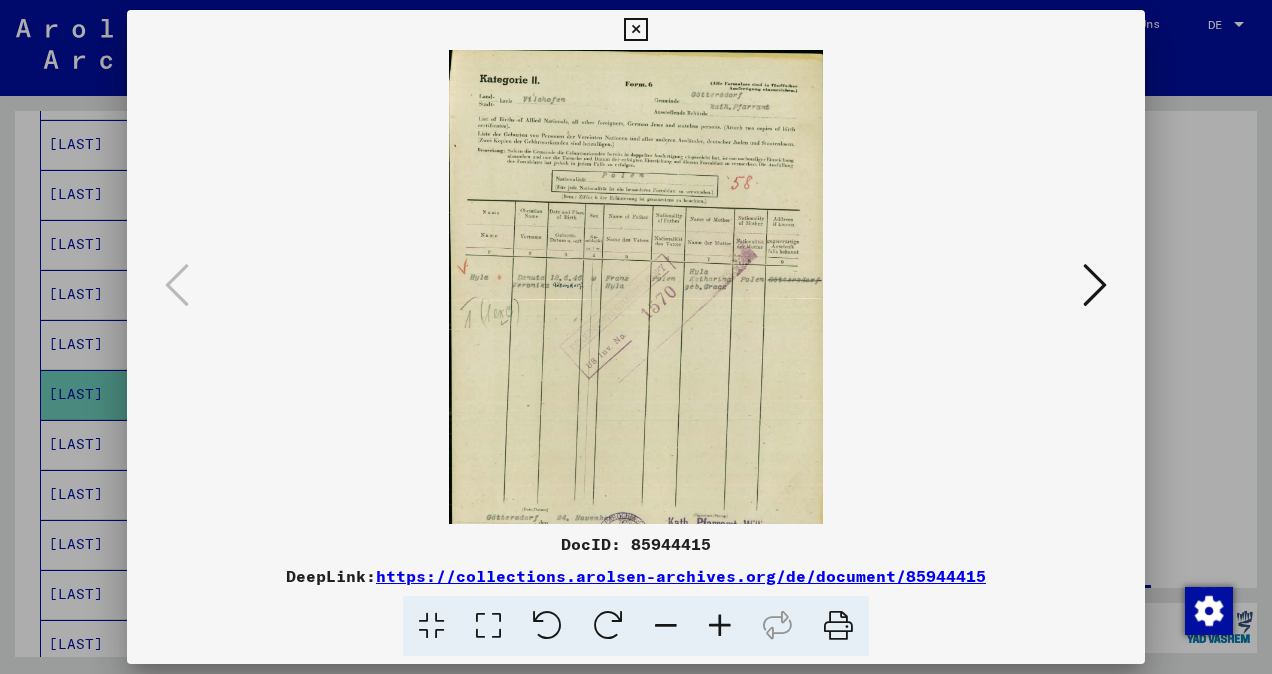 click at bounding box center (720, 626) 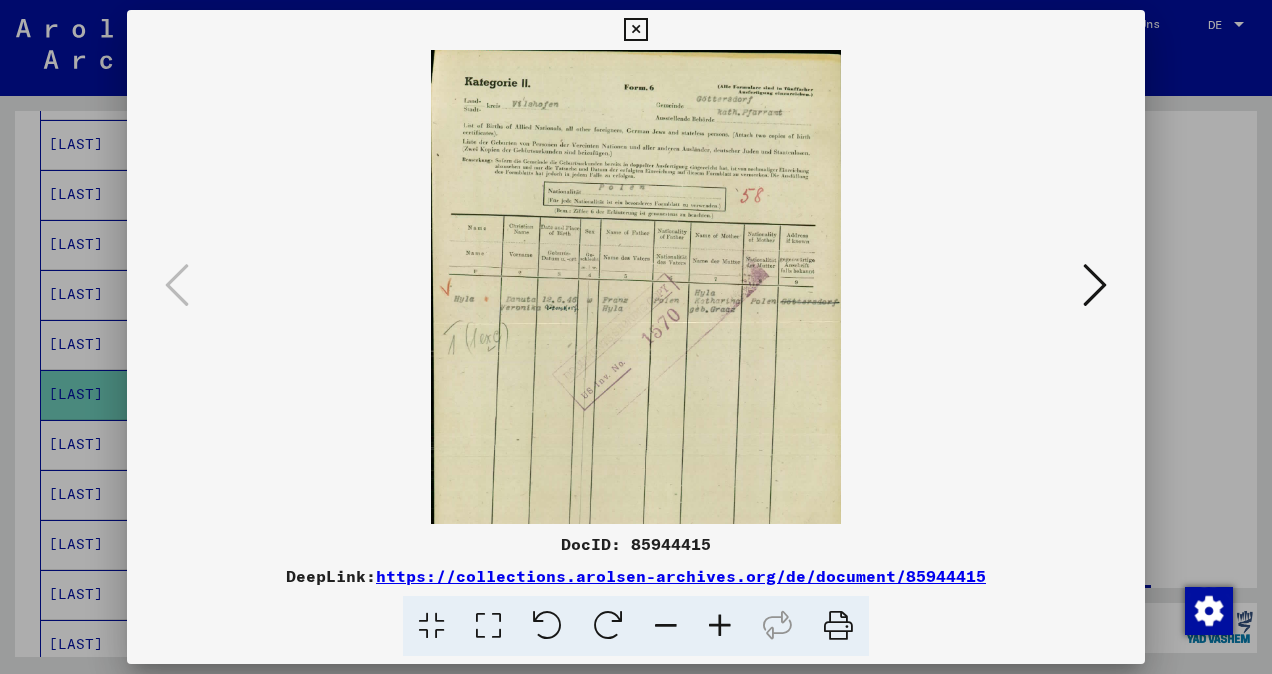 click at bounding box center [720, 626] 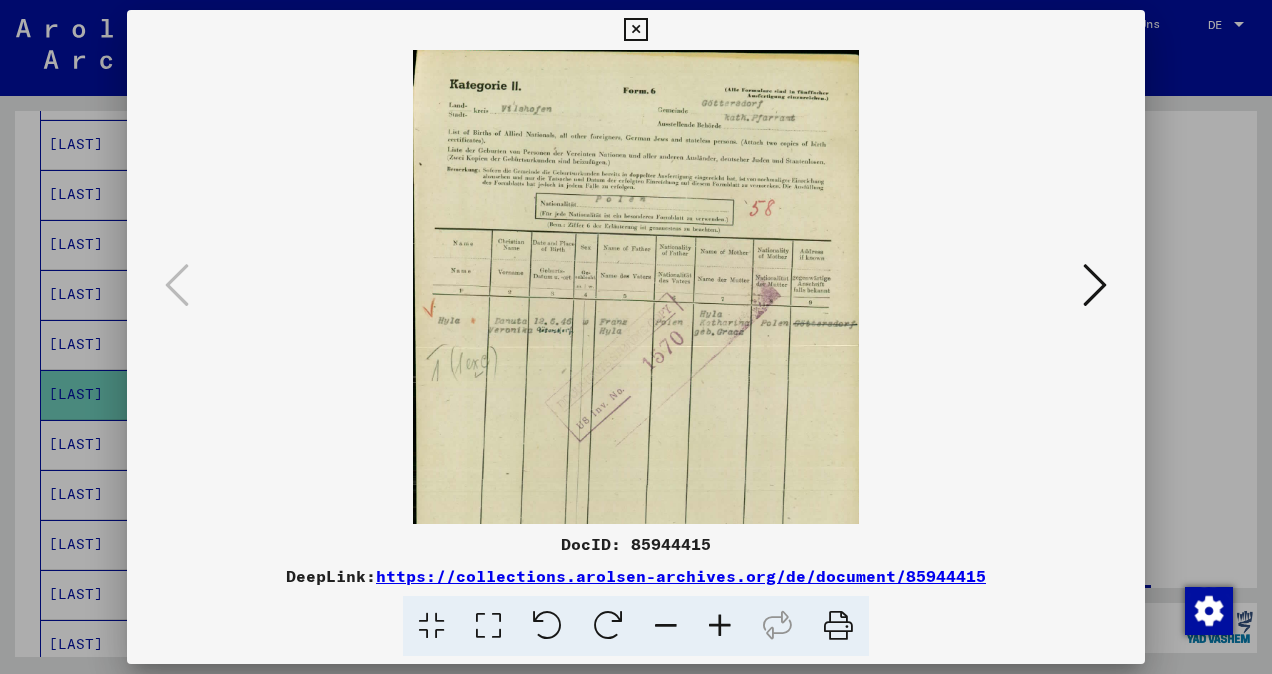 click at bounding box center [720, 626] 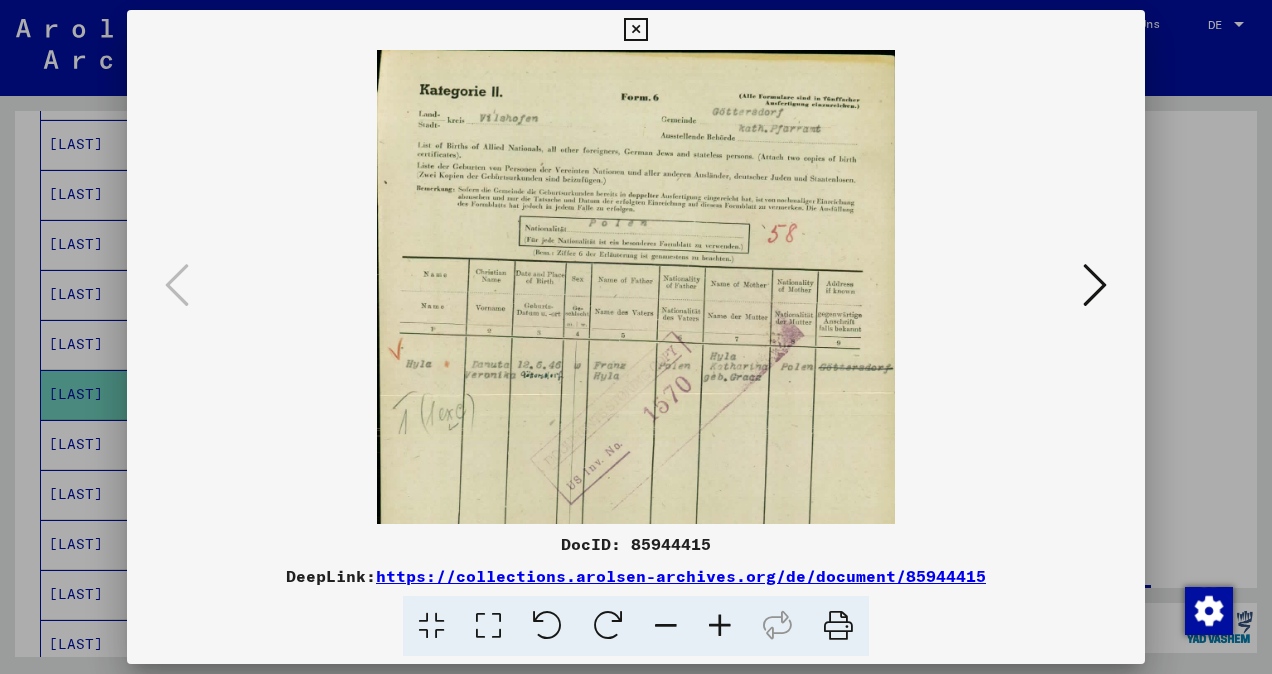 click at bounding box center [720, 626] 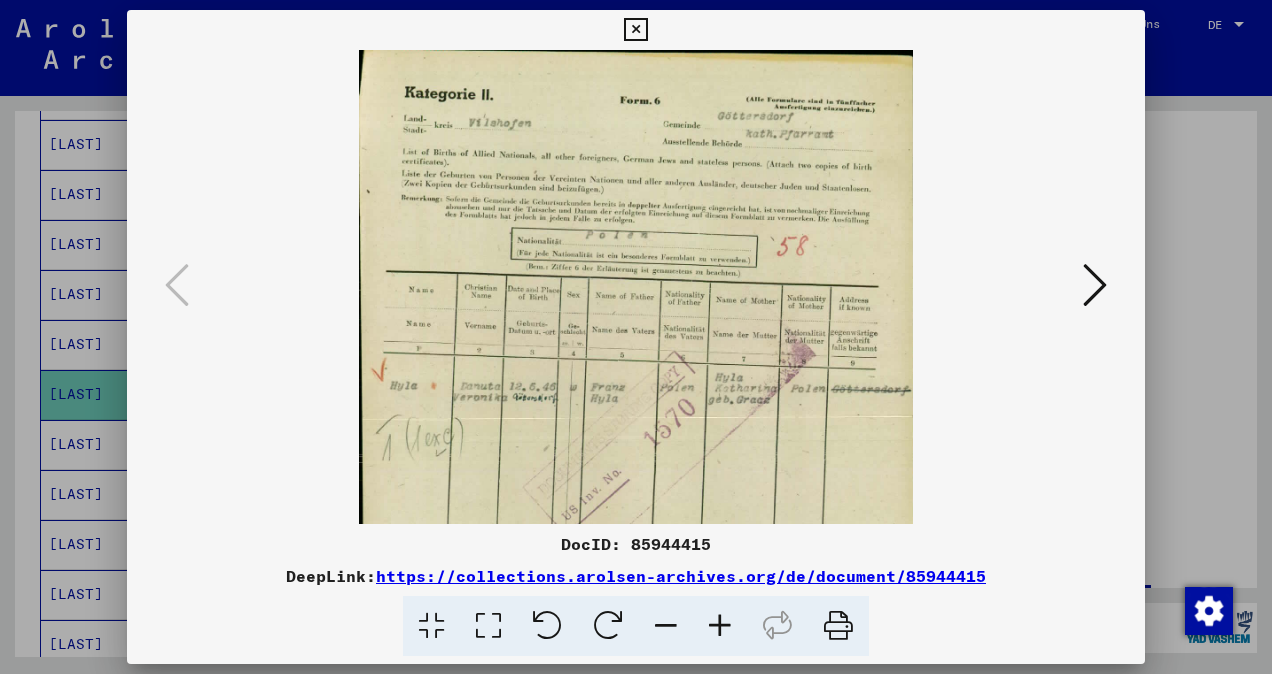 click at bounding box center (720, 626) 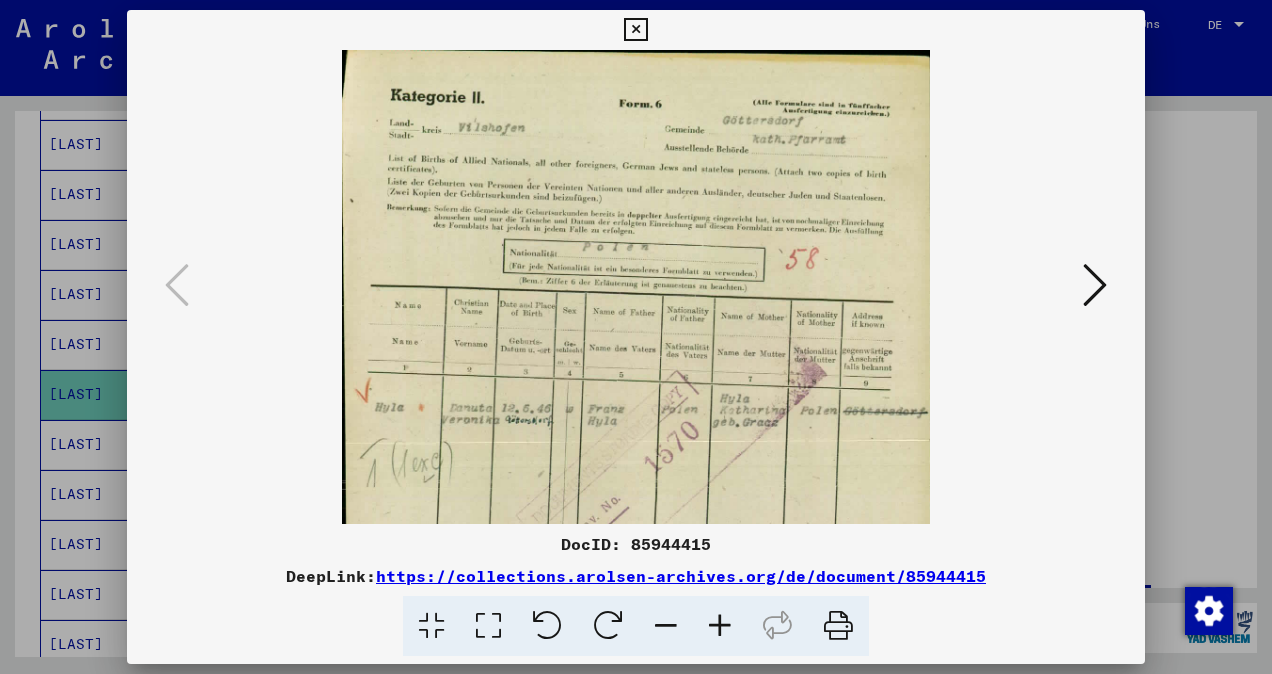 click at bounding box center (720, 626) 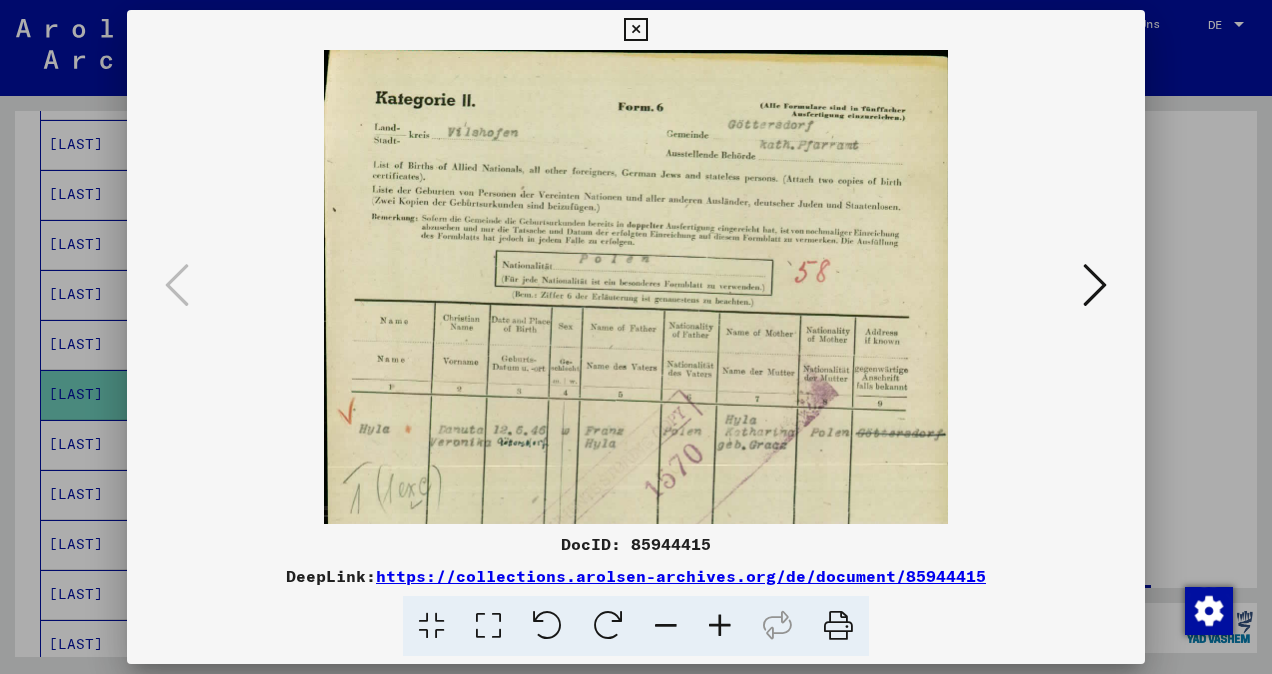 click at bounding box center [720, 626] 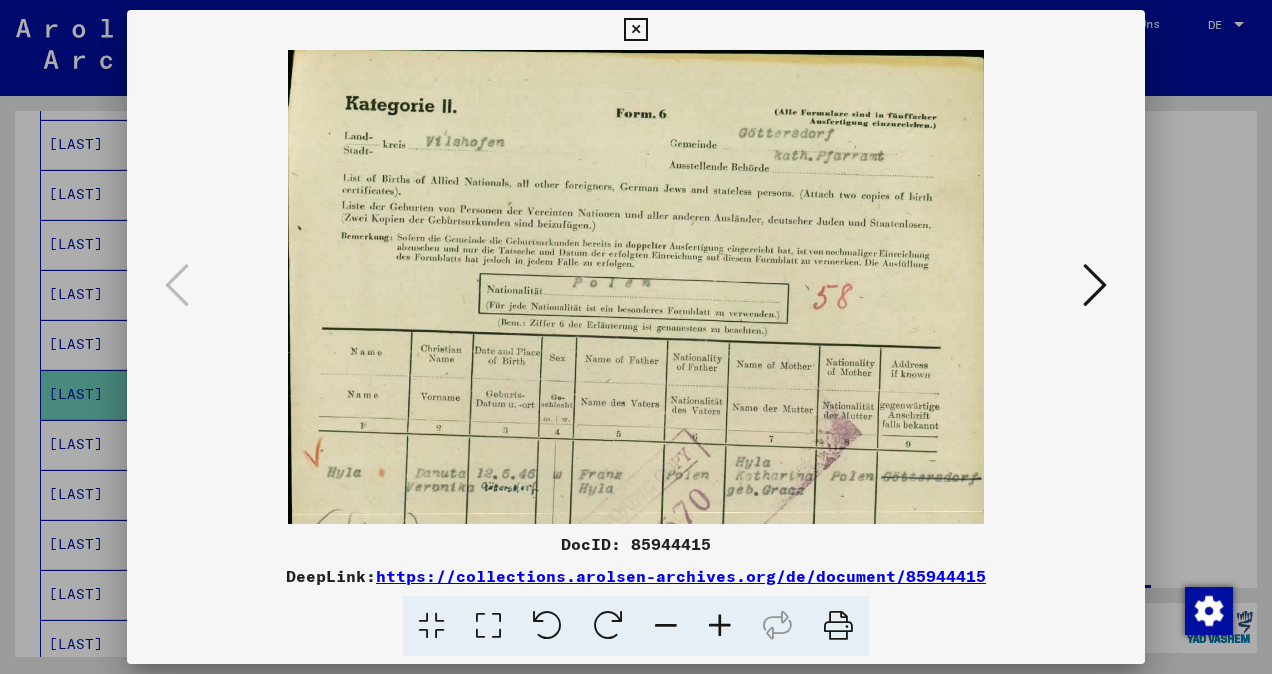 click at bounding box center (720, 626) 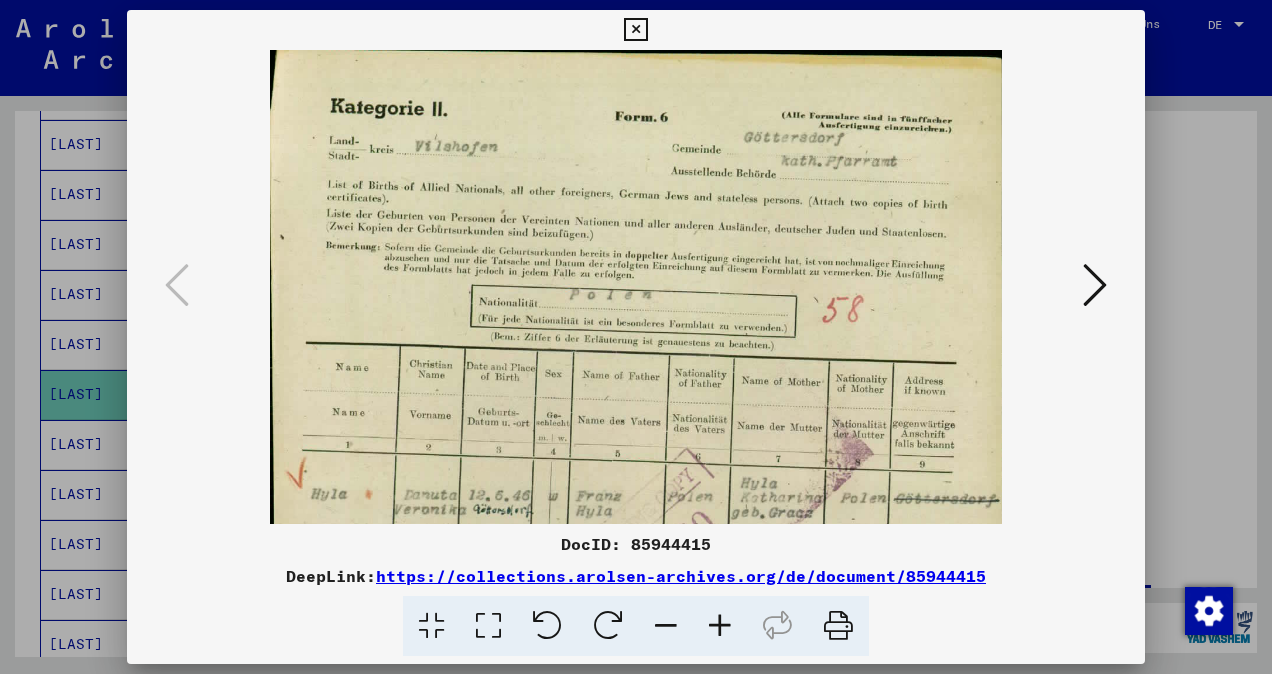 click at bounding box center [720, 626] 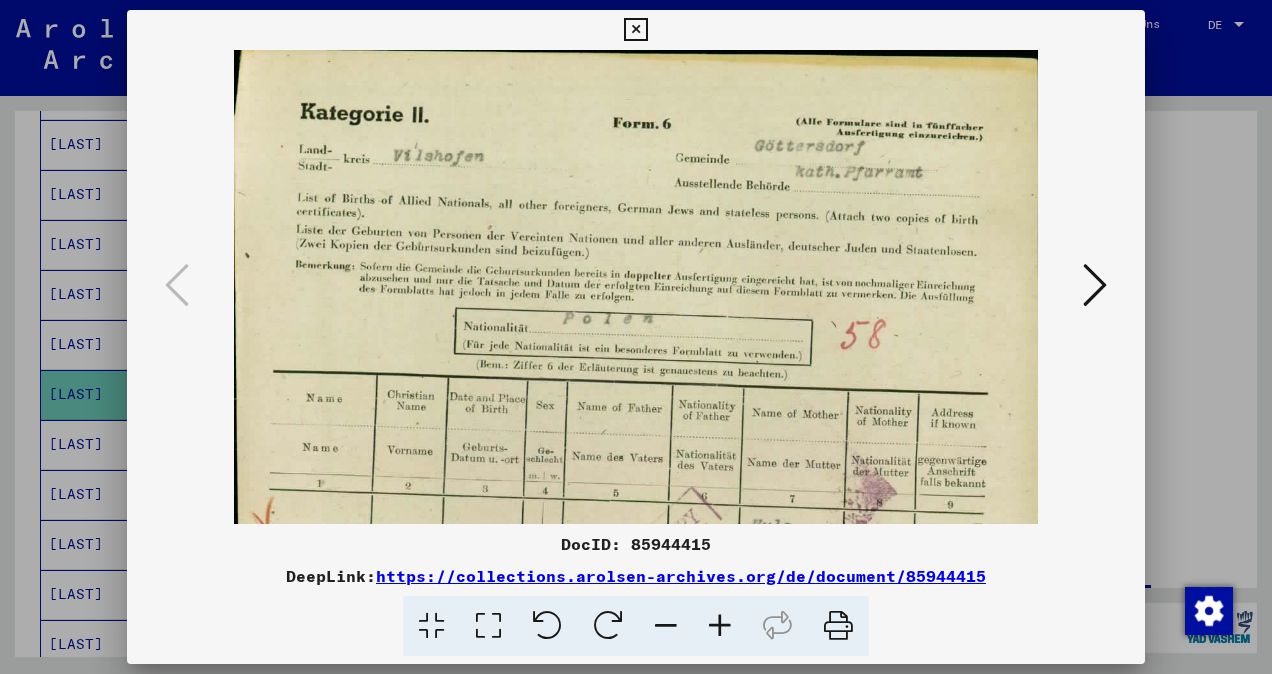 click at bounding box center (720, 626) 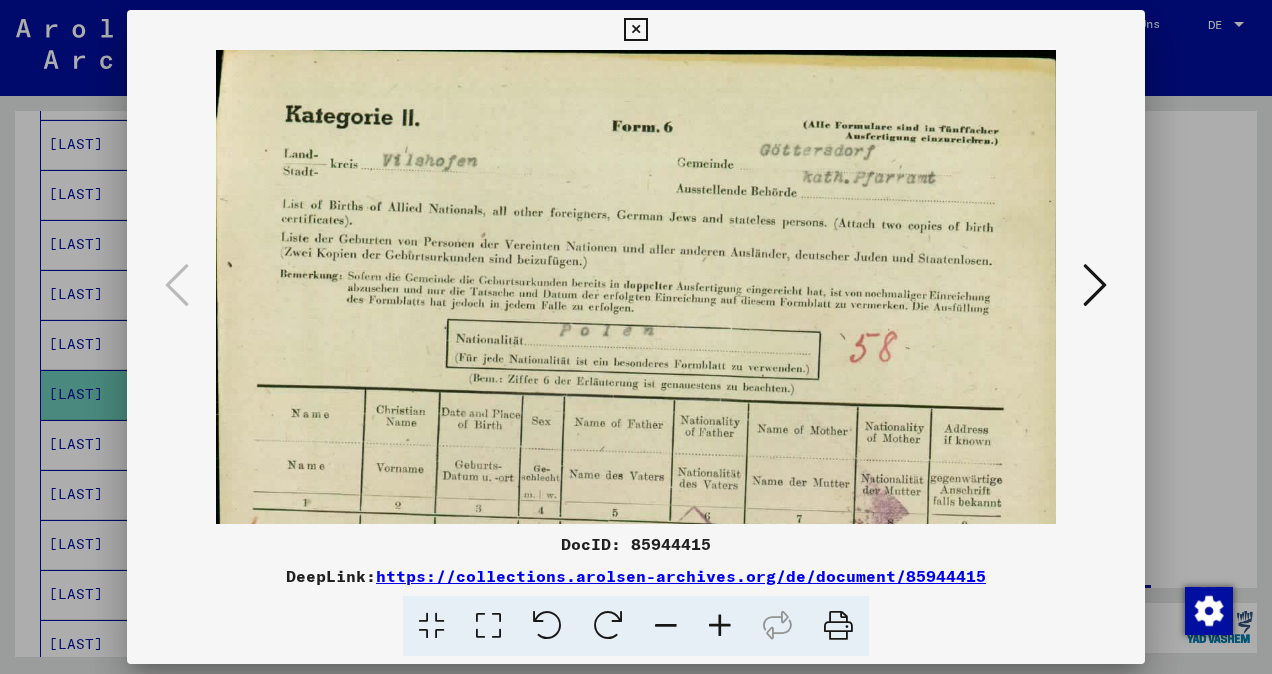 click at bounding box center [720, 626] 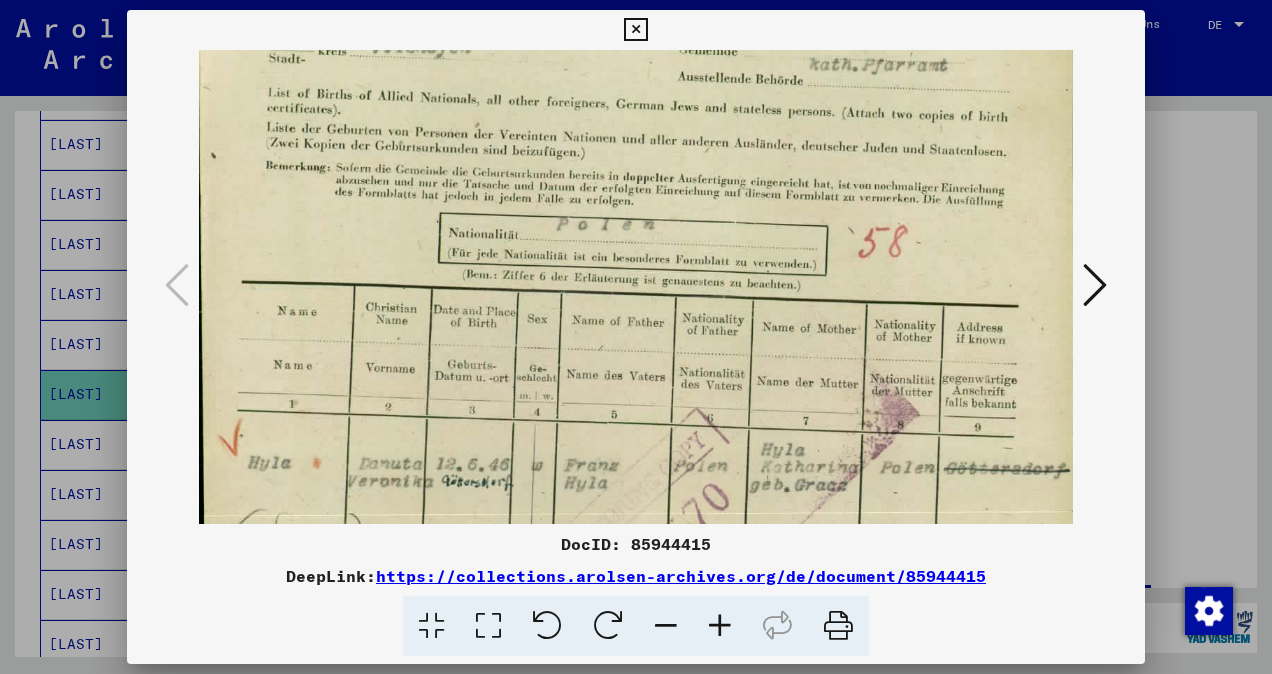 scroll, scrollTop: 166, scrollLeft: 0, axis: vertical 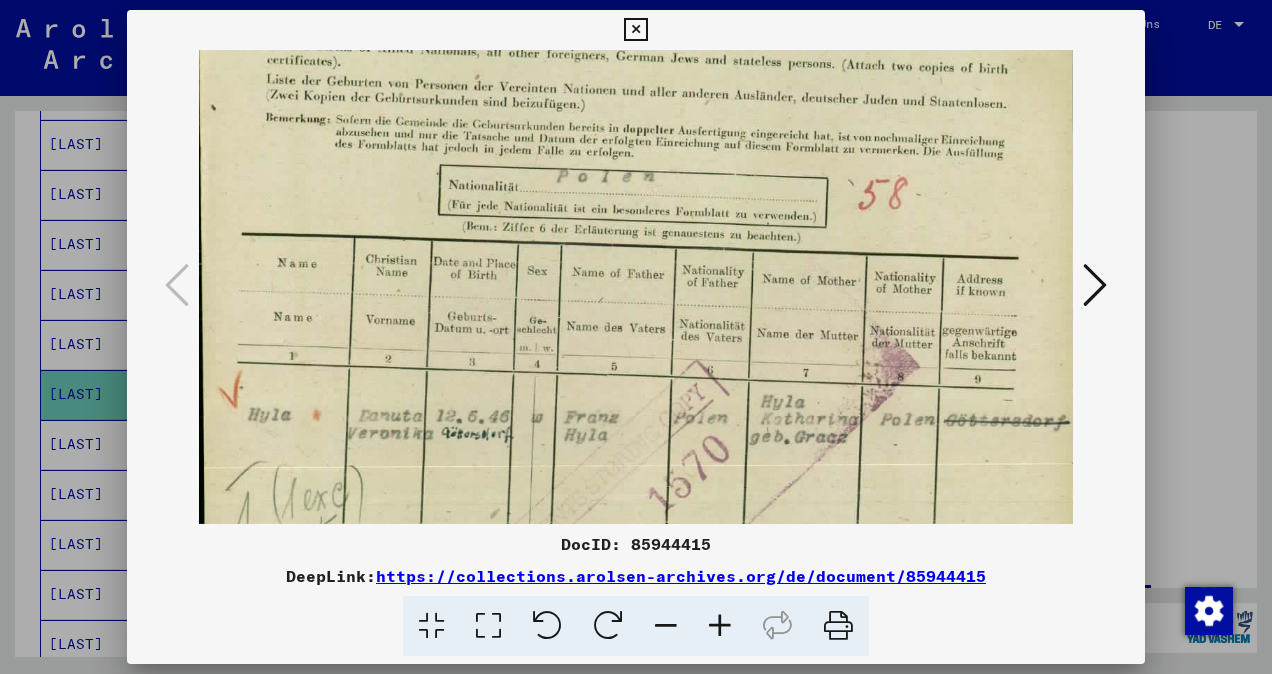 drag, startPoint x: 718, startPoint y: 384, endPoint x: 708, endPoint y: 296, distance: 88.56636 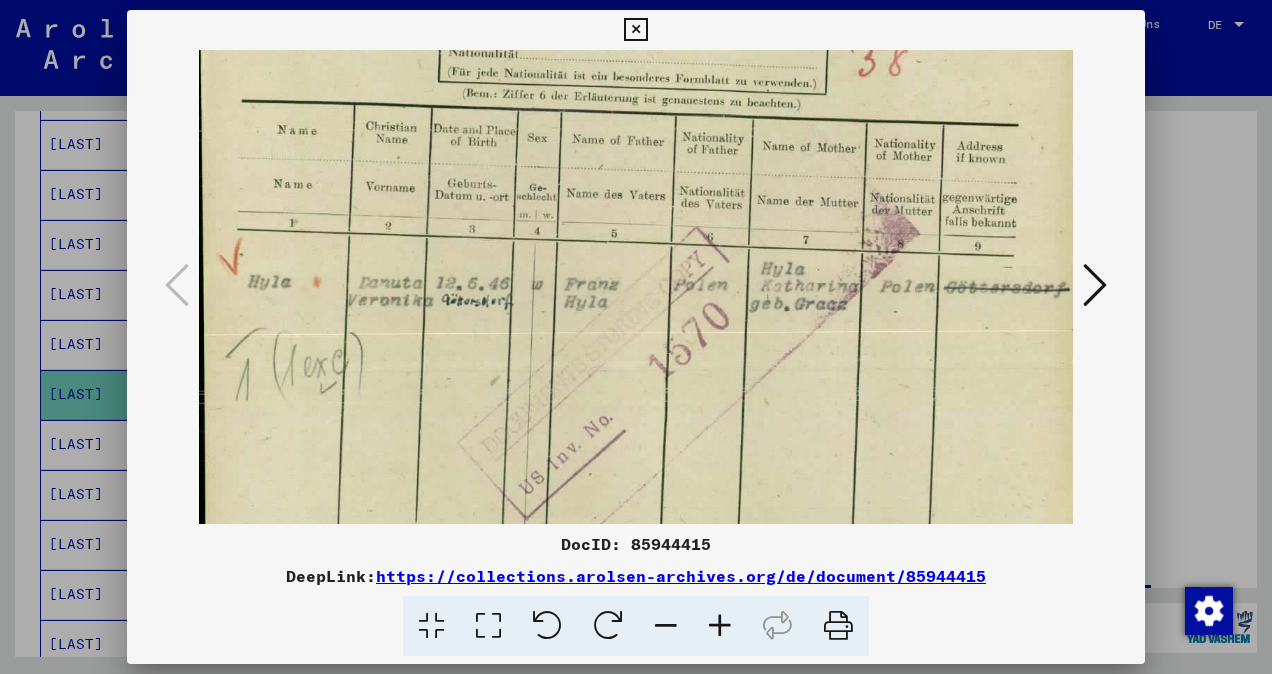 scroll, scrollTop: 349, scrollLeft: 0, axis: vertical 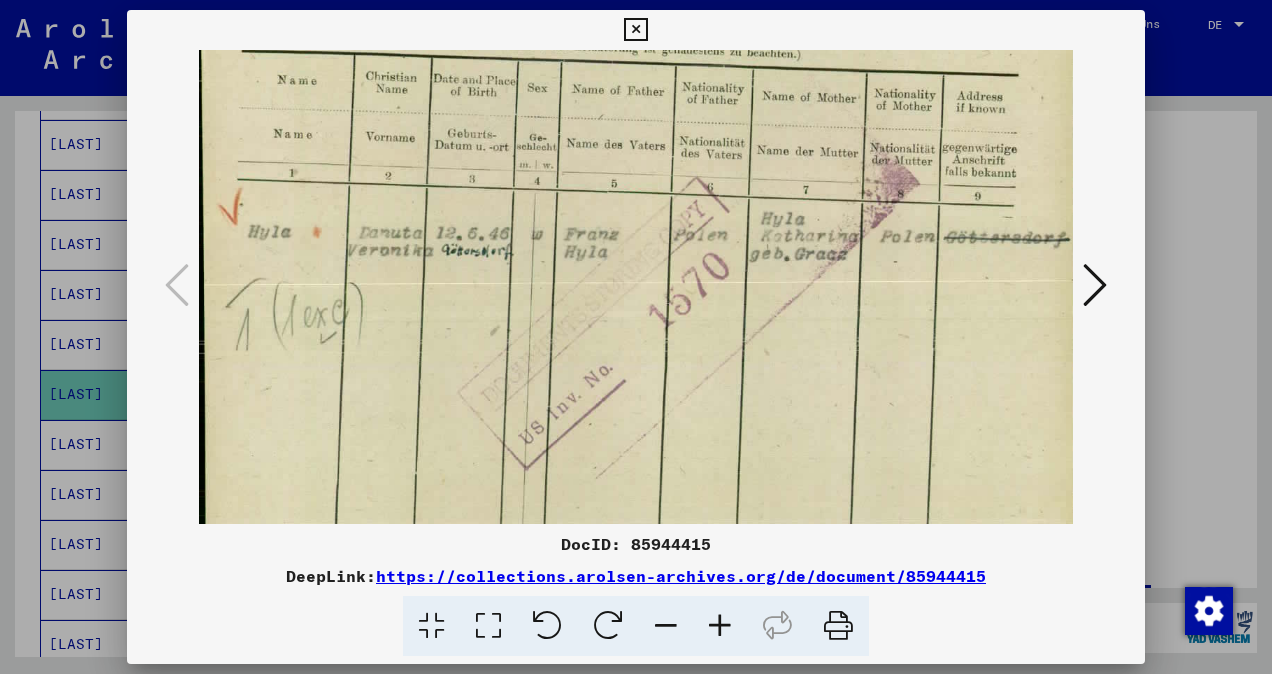 drag, startPoint x: 718, startPoint y: 472, endPoint x: 642, endPoint y: 292, distance: 195.3868 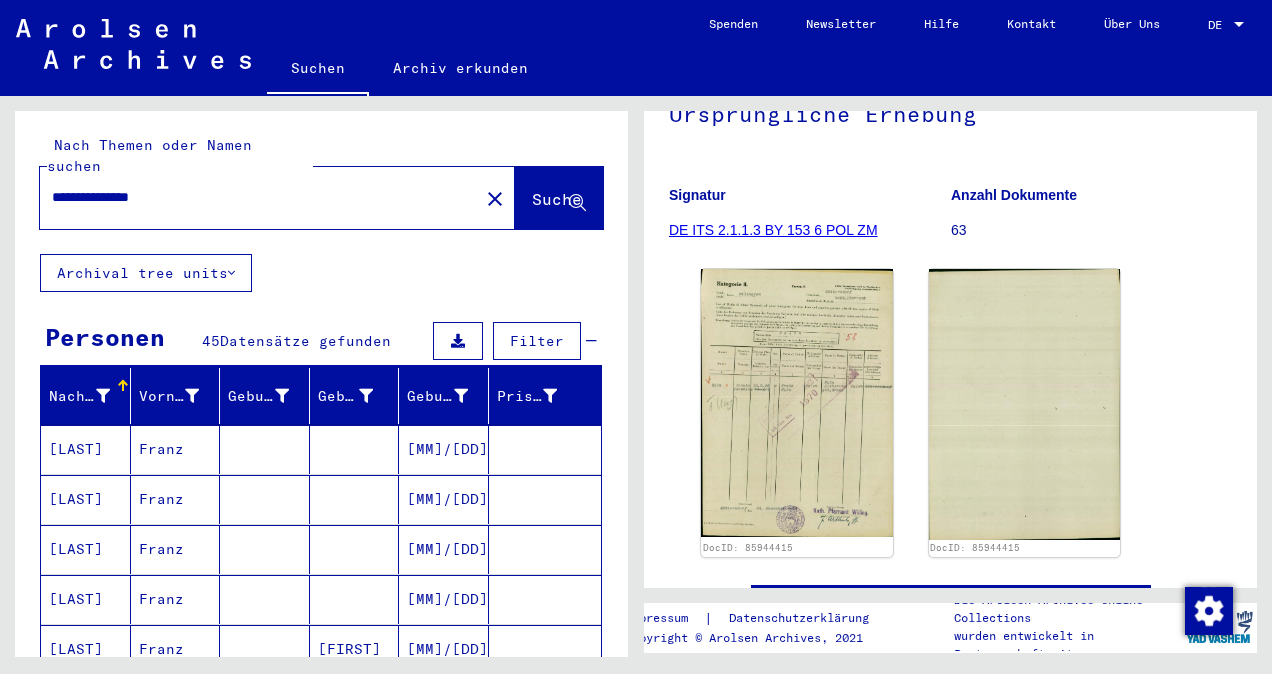 scroll, scrollTop: 0, scrollLeft: 0, axis: both 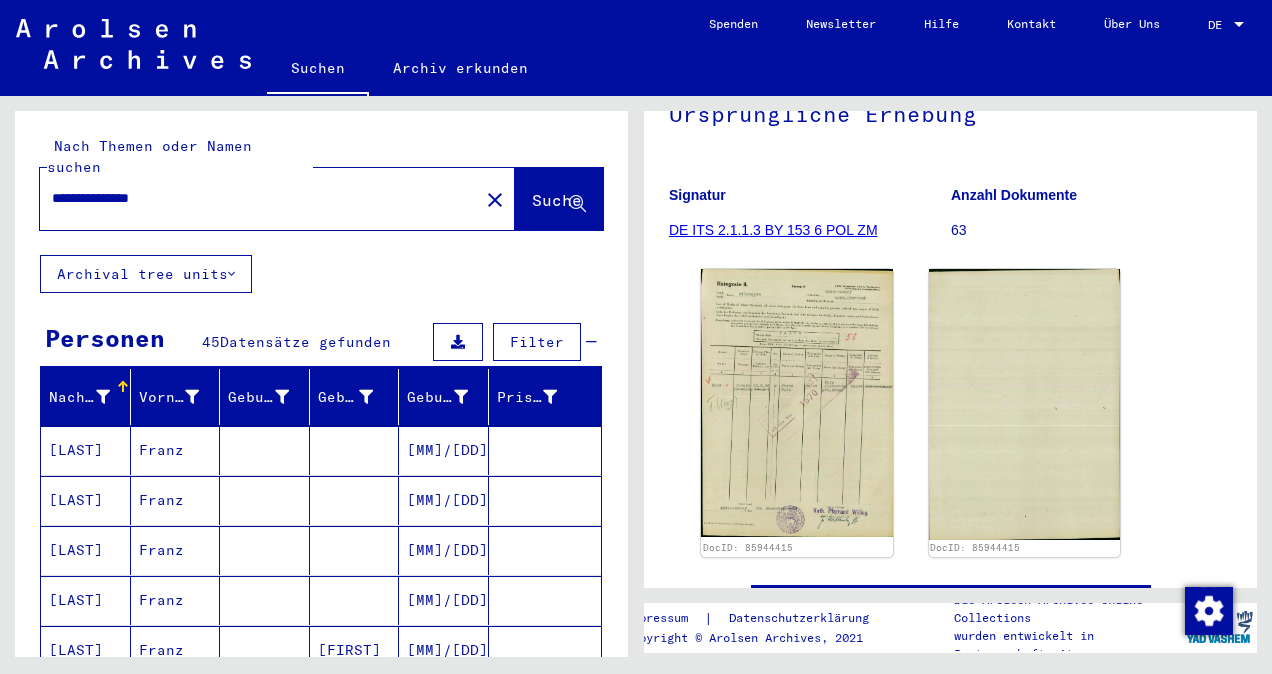drag, startPoint x: 203, startPoint y: 186, endPoint x: -4, endPoint y: 190, distance: 207.03865 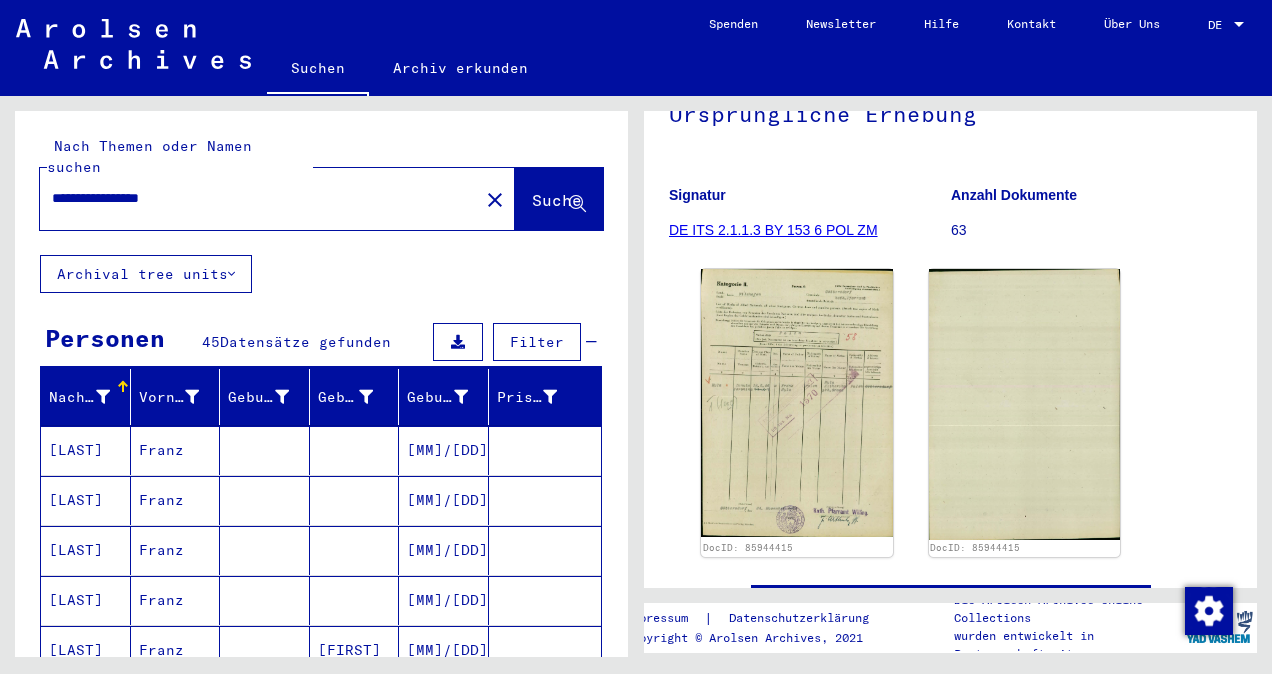 type on "**********" 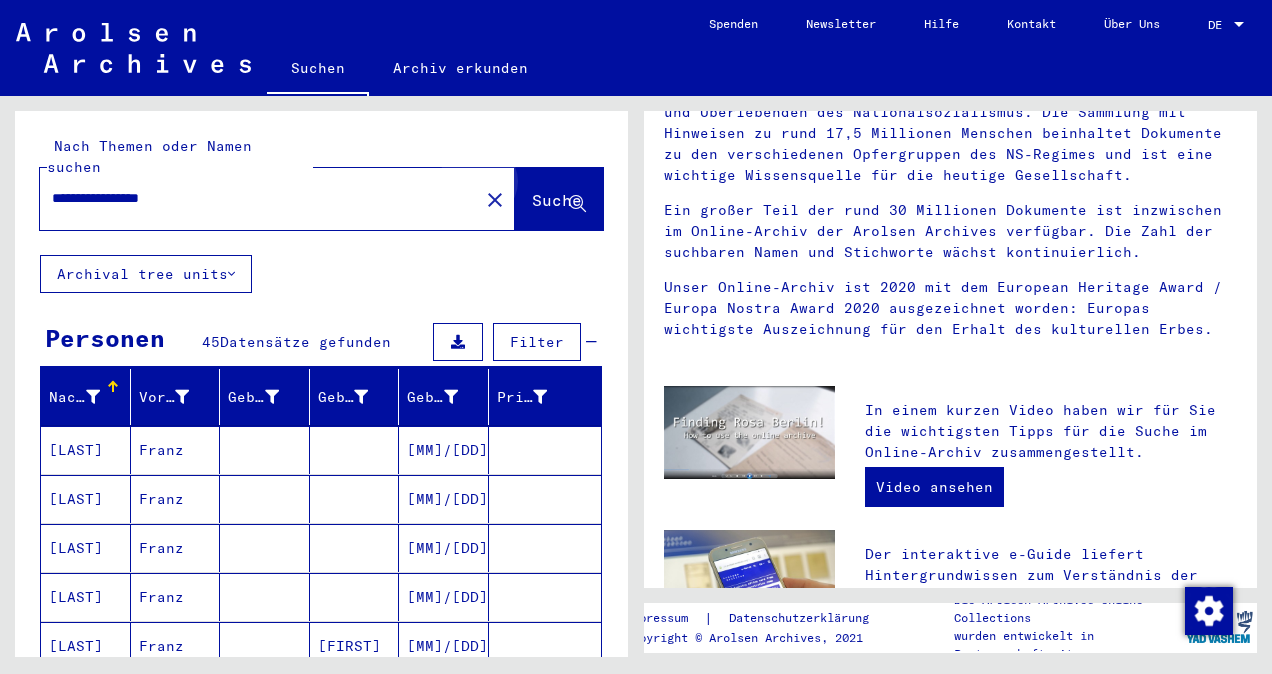 scroll, scrollTop: 0, scrollLeft: 0, axis: both 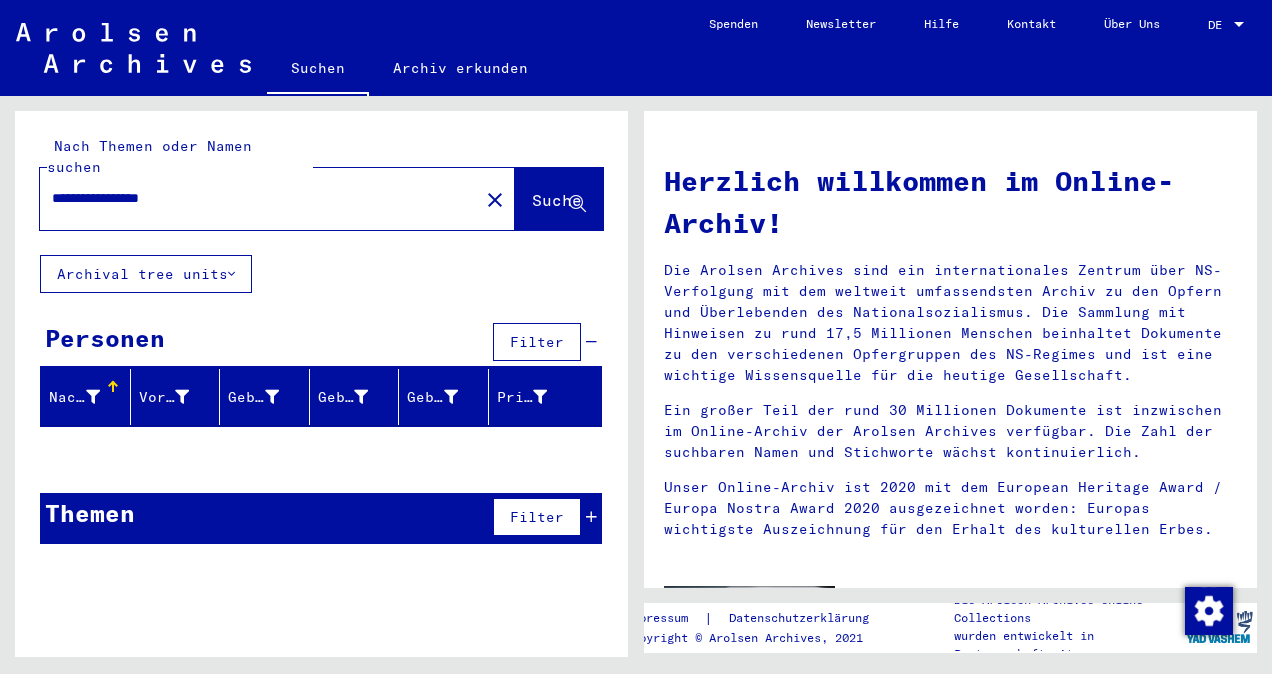 drag, startPoint x: 84, startPoint y: 370, endPoint x: 100, endPoint y: 408, distance: 41.231056 